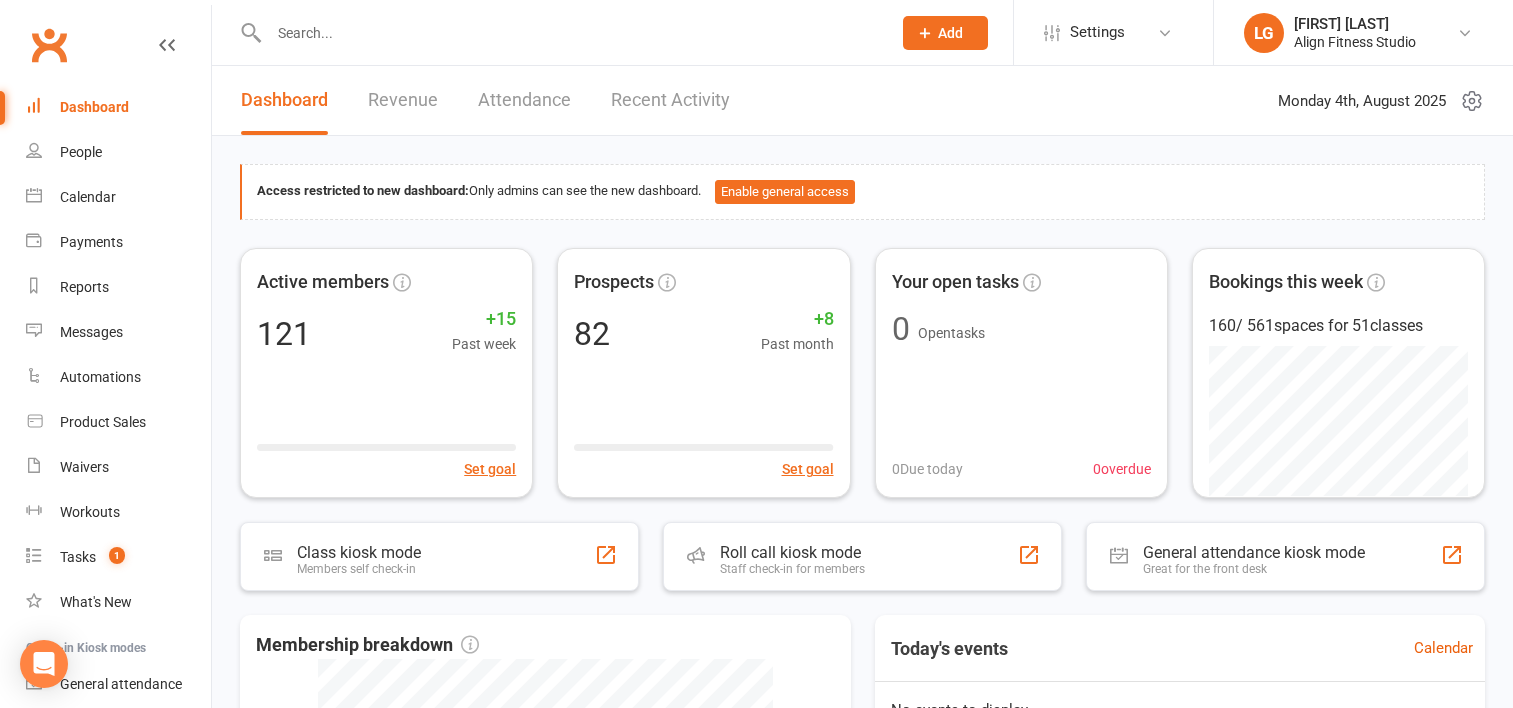 scroll, scrollTop: 556, scrollLeft: 0, axis: vertical 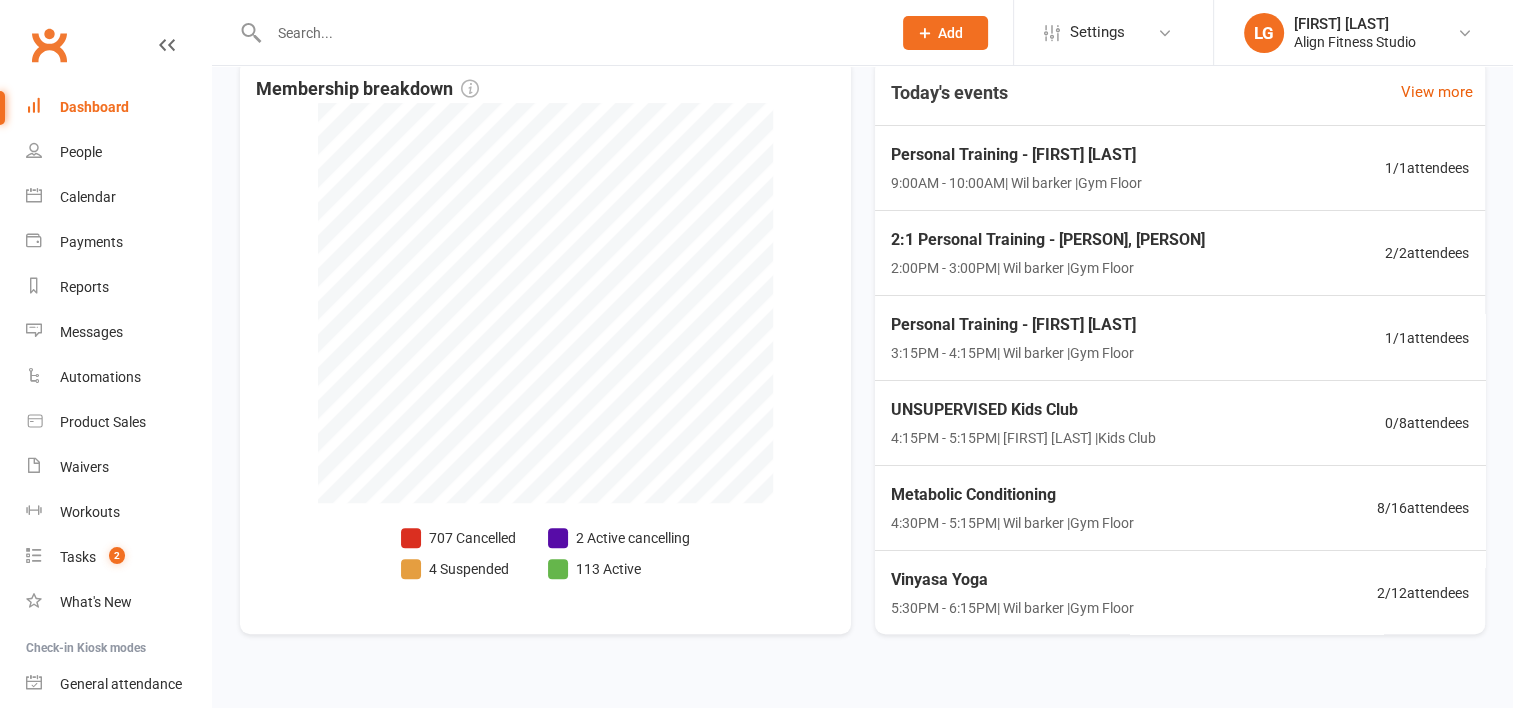 click at bounding box center [570, 33] 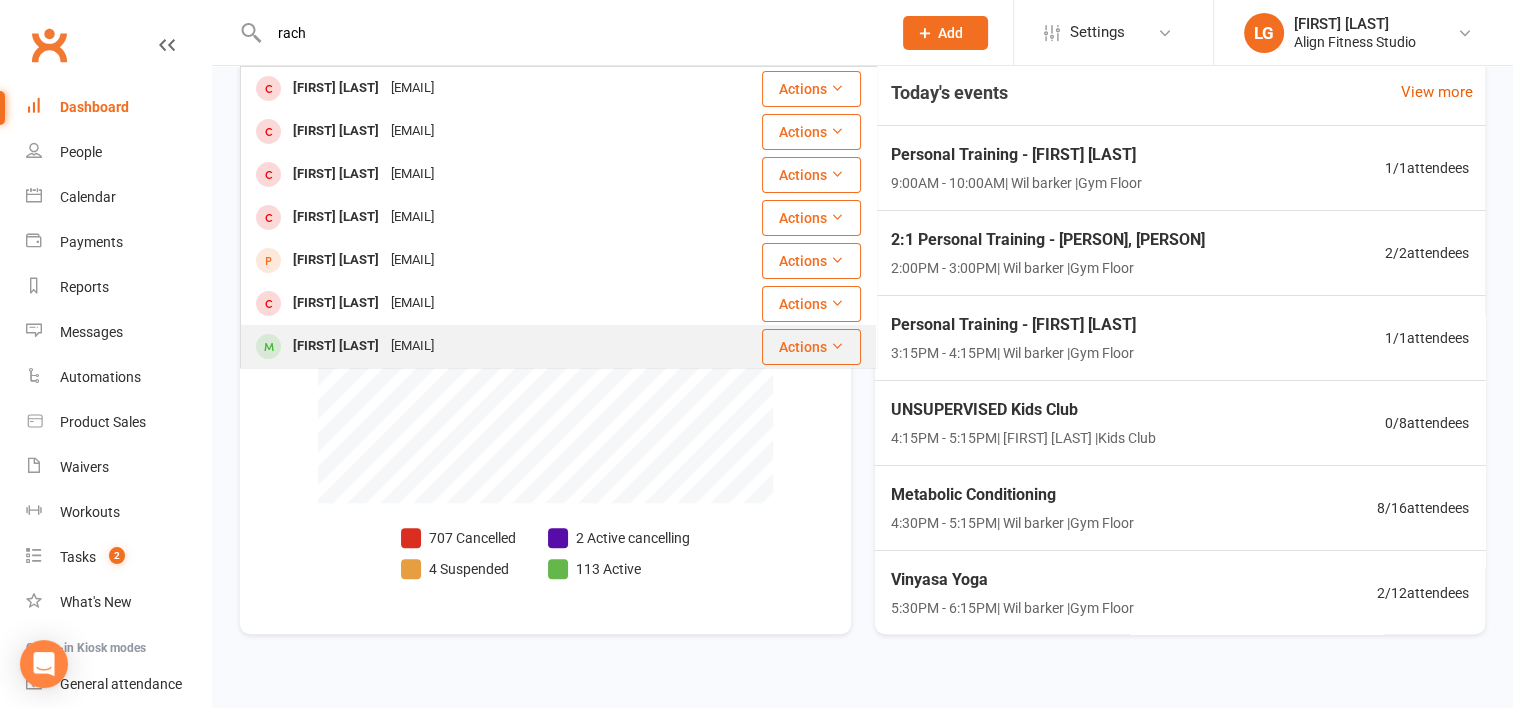 type on "rach" 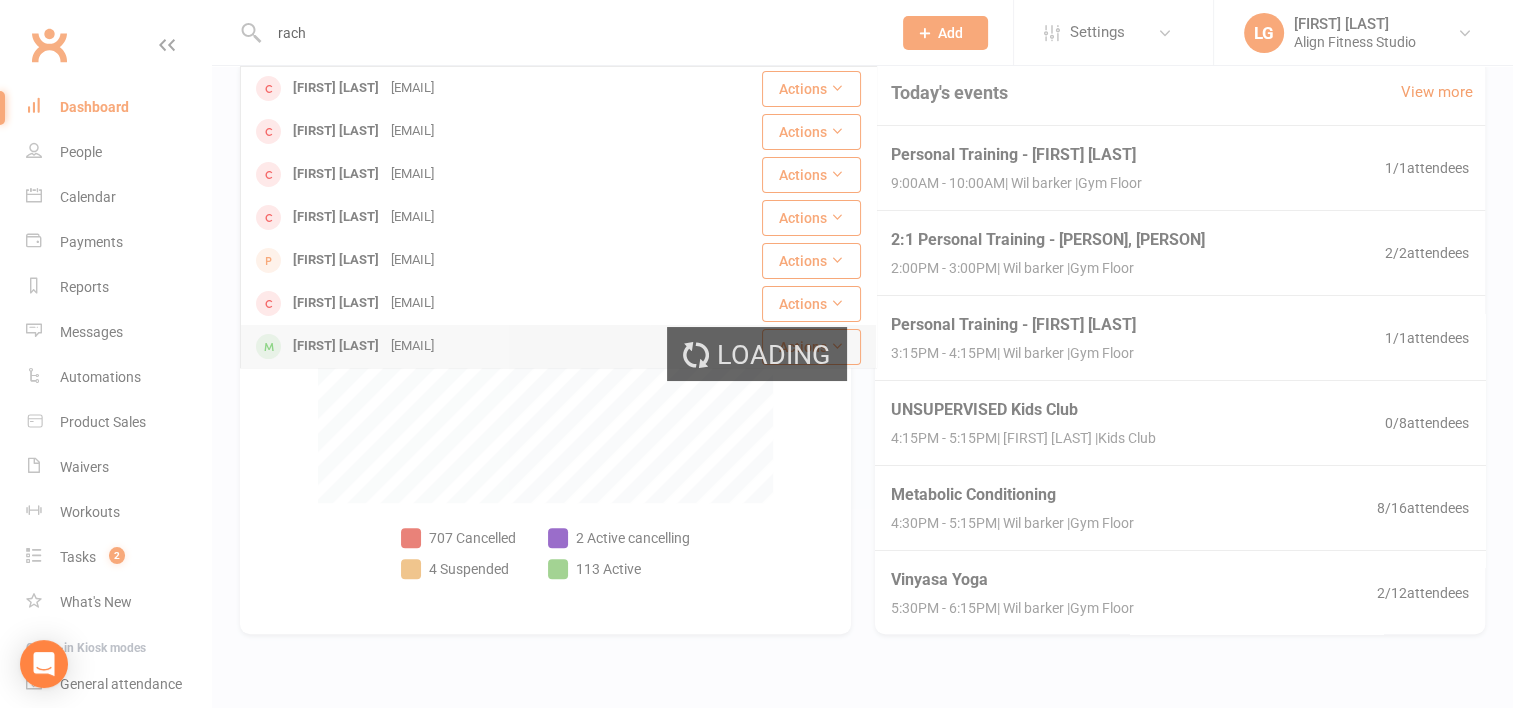 type 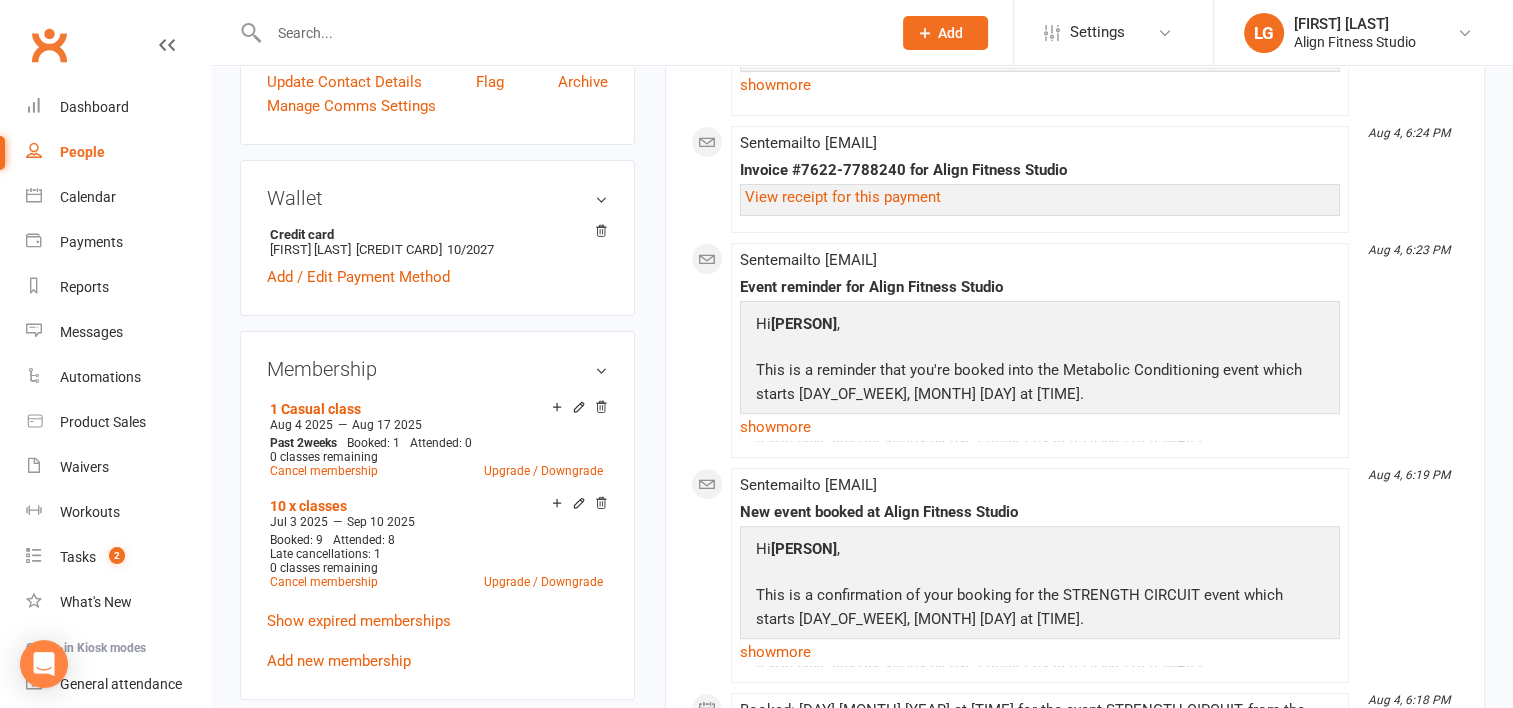 scroll, scrollTop: 532, scrollLeft: 0, axis: vertical 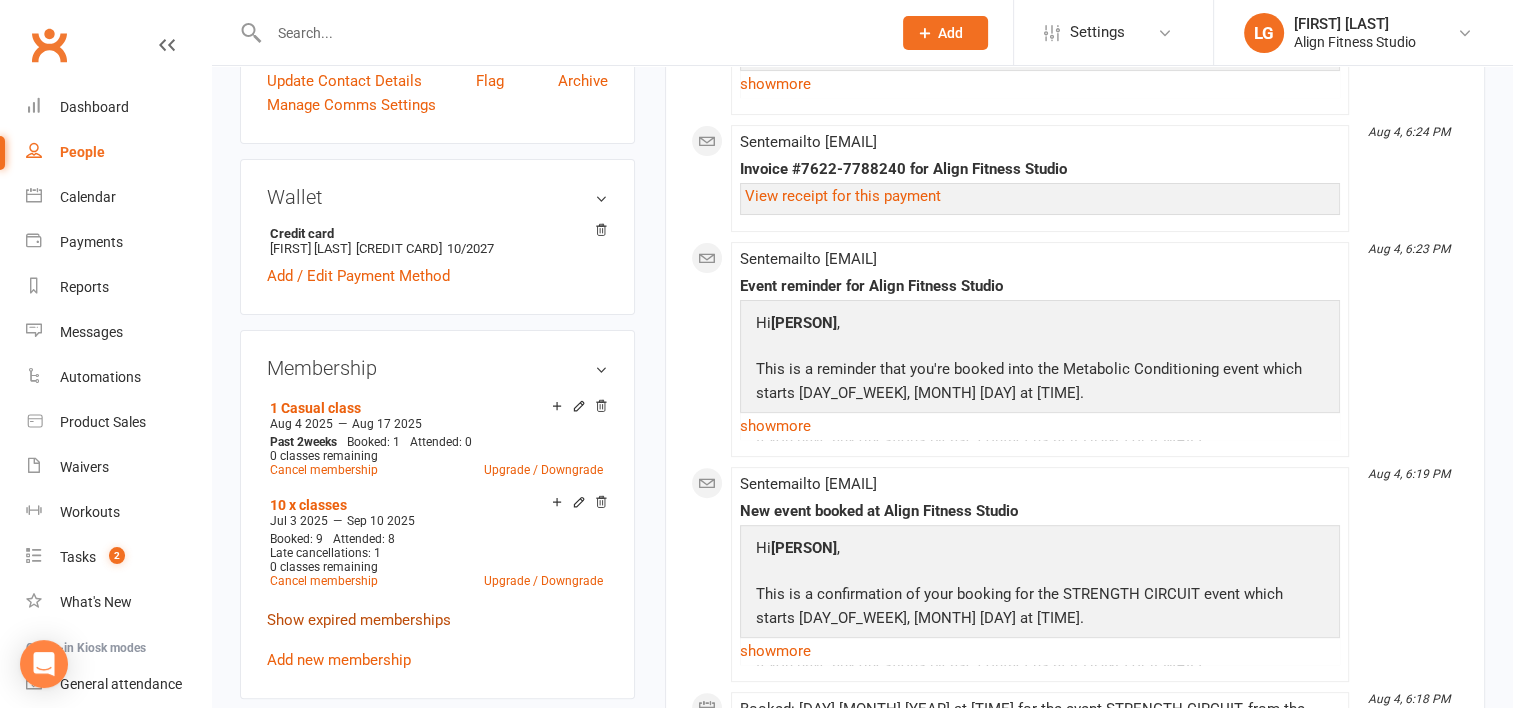 click on "Show expired memberships" at bounding box center (359, 620) 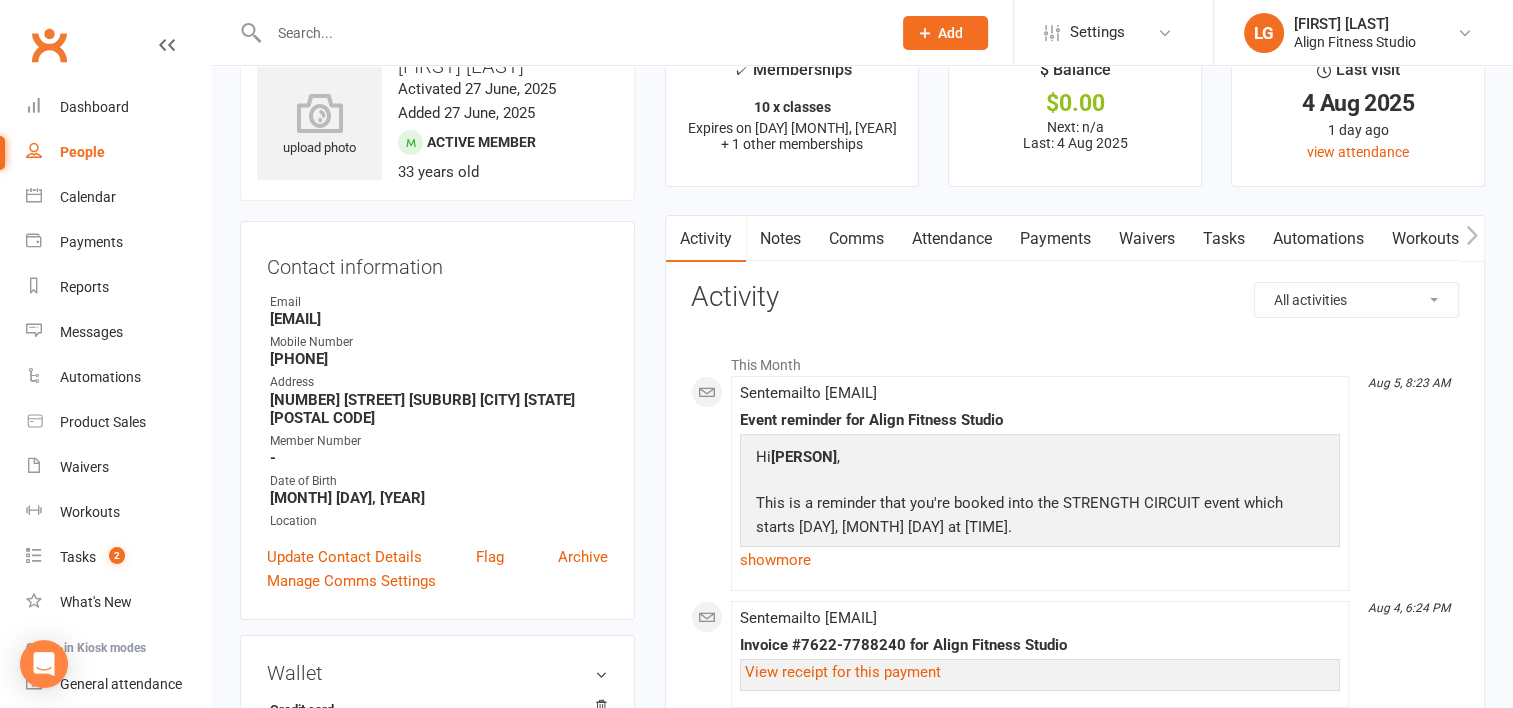 scroll, scrollTop: 52, scrollLeft: 0, axis: vertical 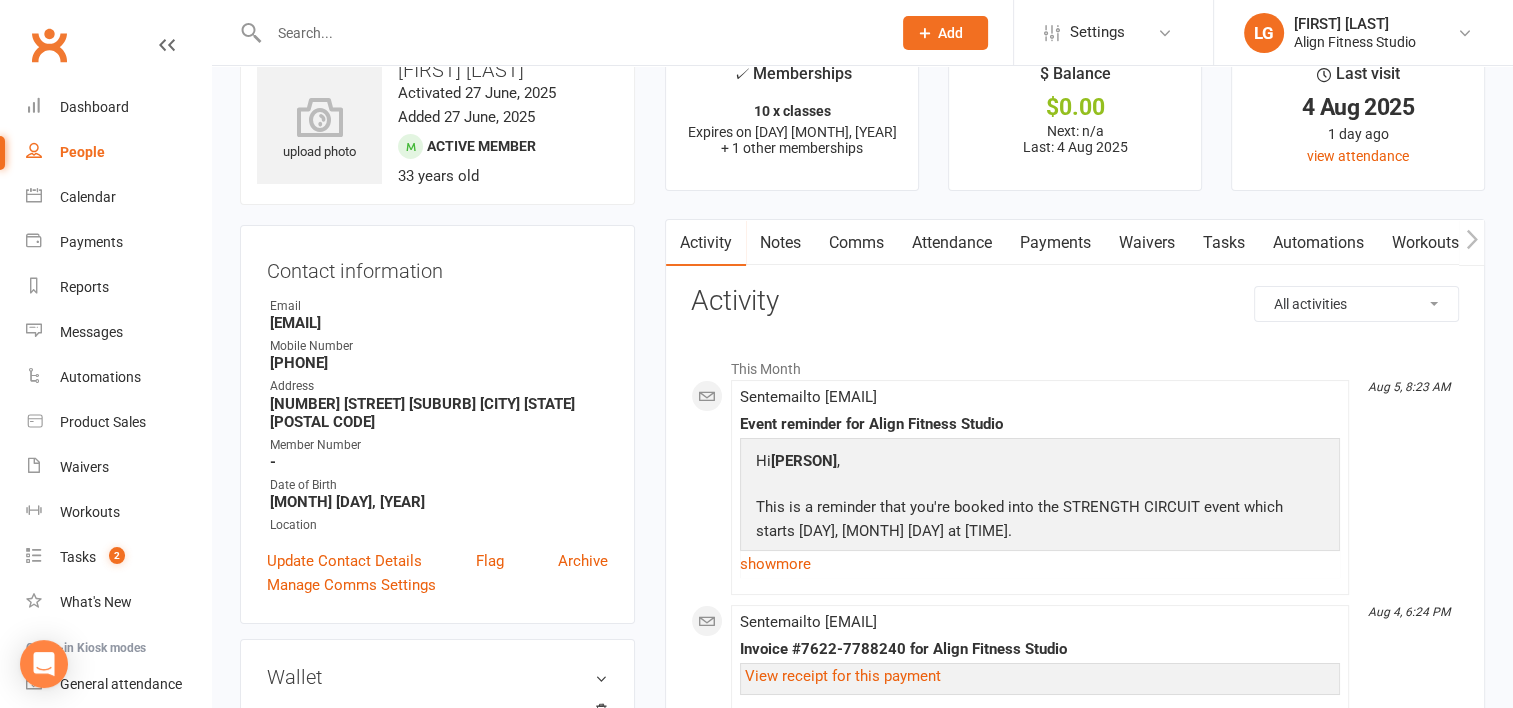 click on "Payments" at bounding box center [1055, 243] 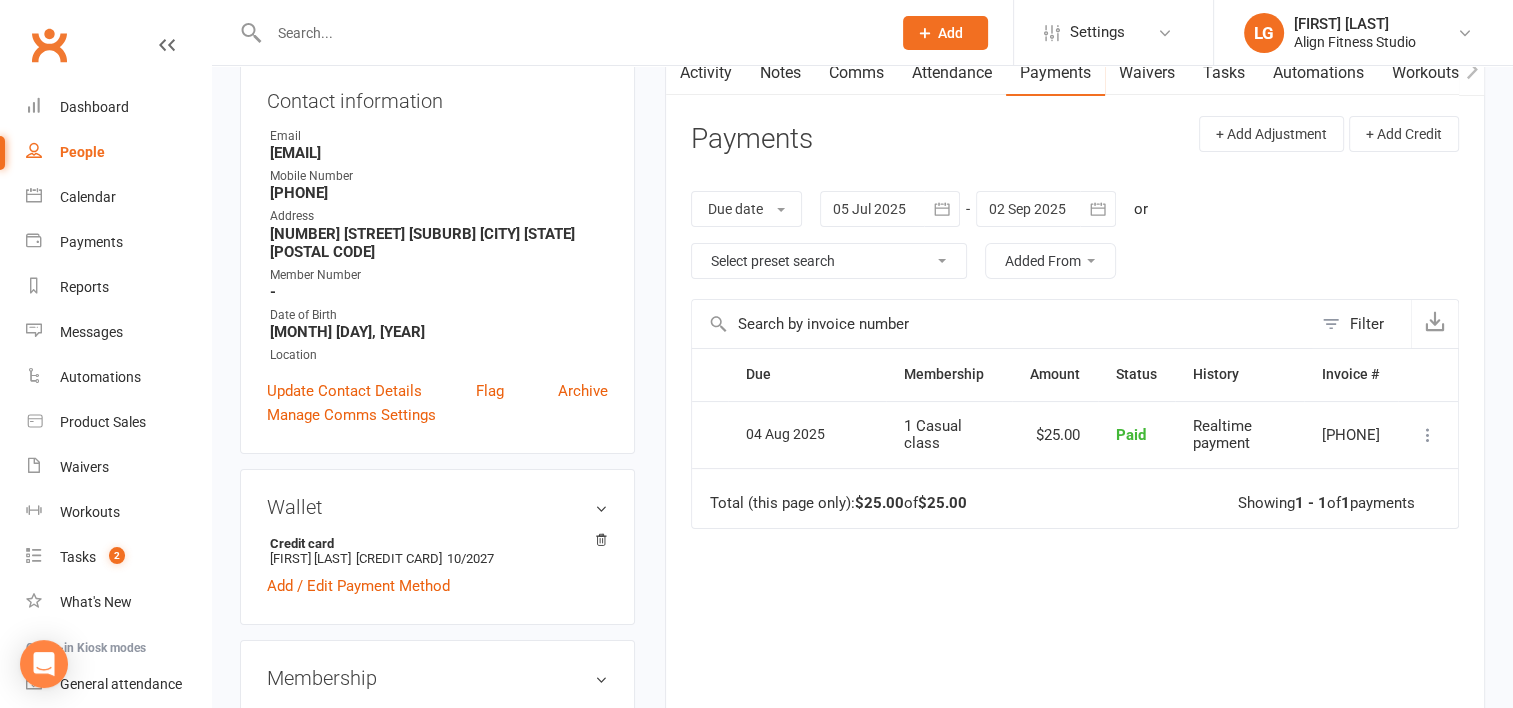 scroll, scrollTop: 228, scrollLeft: 0, axis: vertical 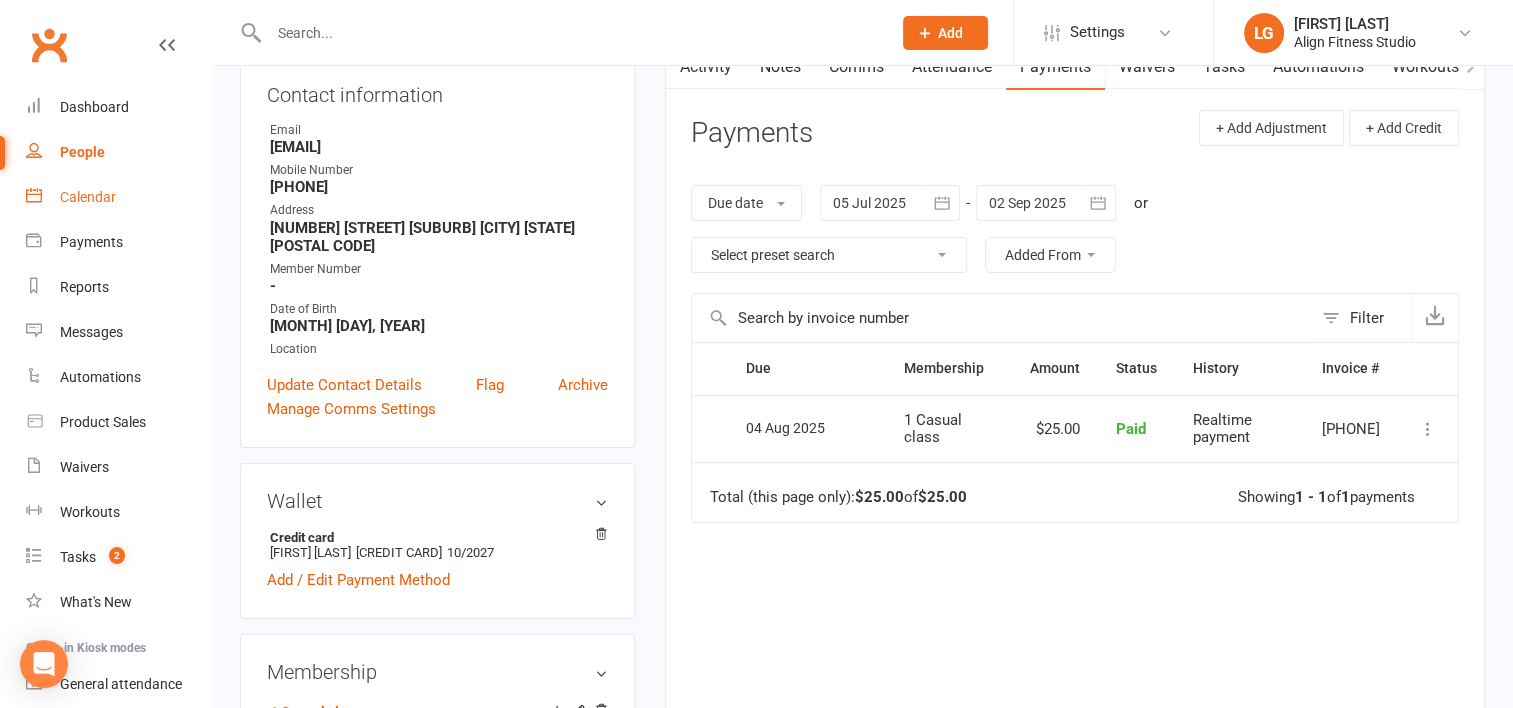 click on "Calendar" at bounding box center (88, 197) 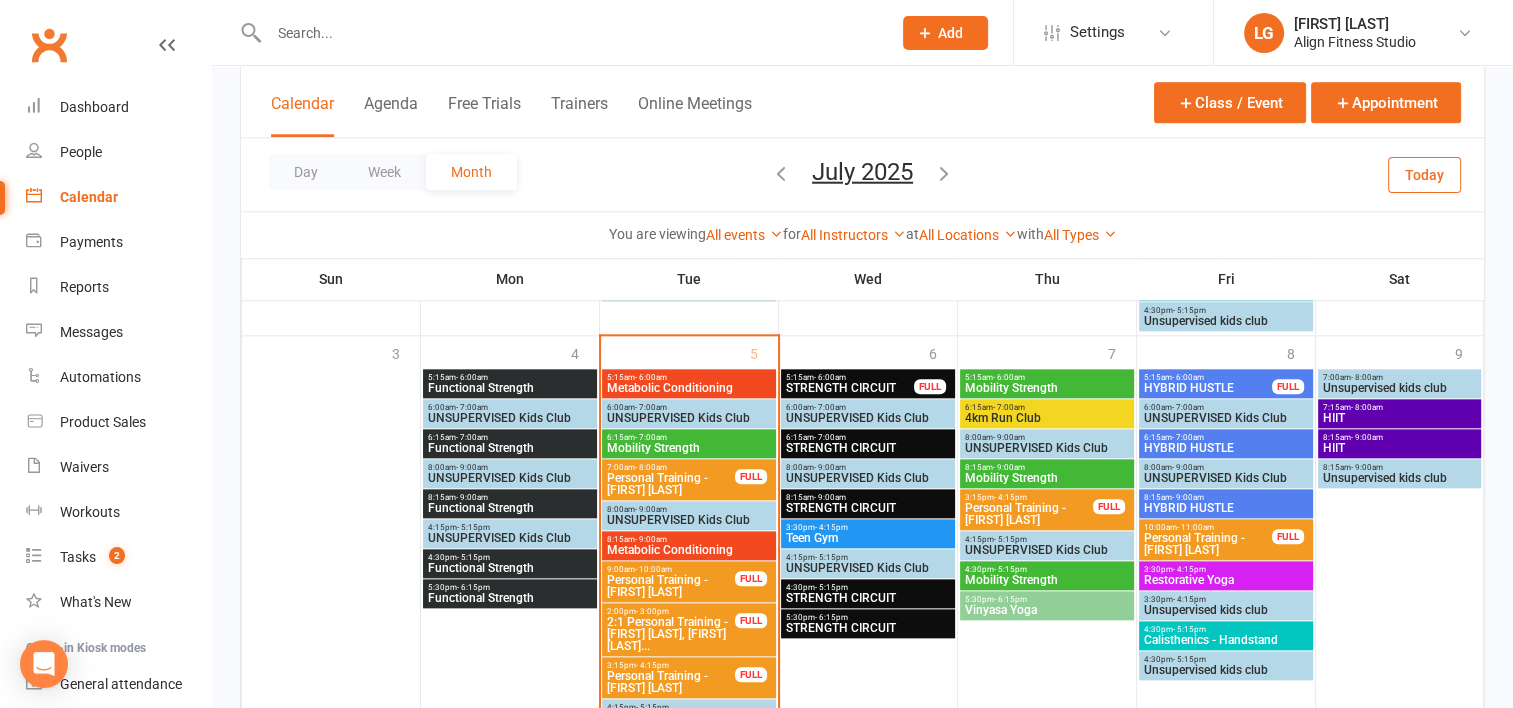 scroll, scrollTop: 2142, scrollLeft: 0, axis: vertical 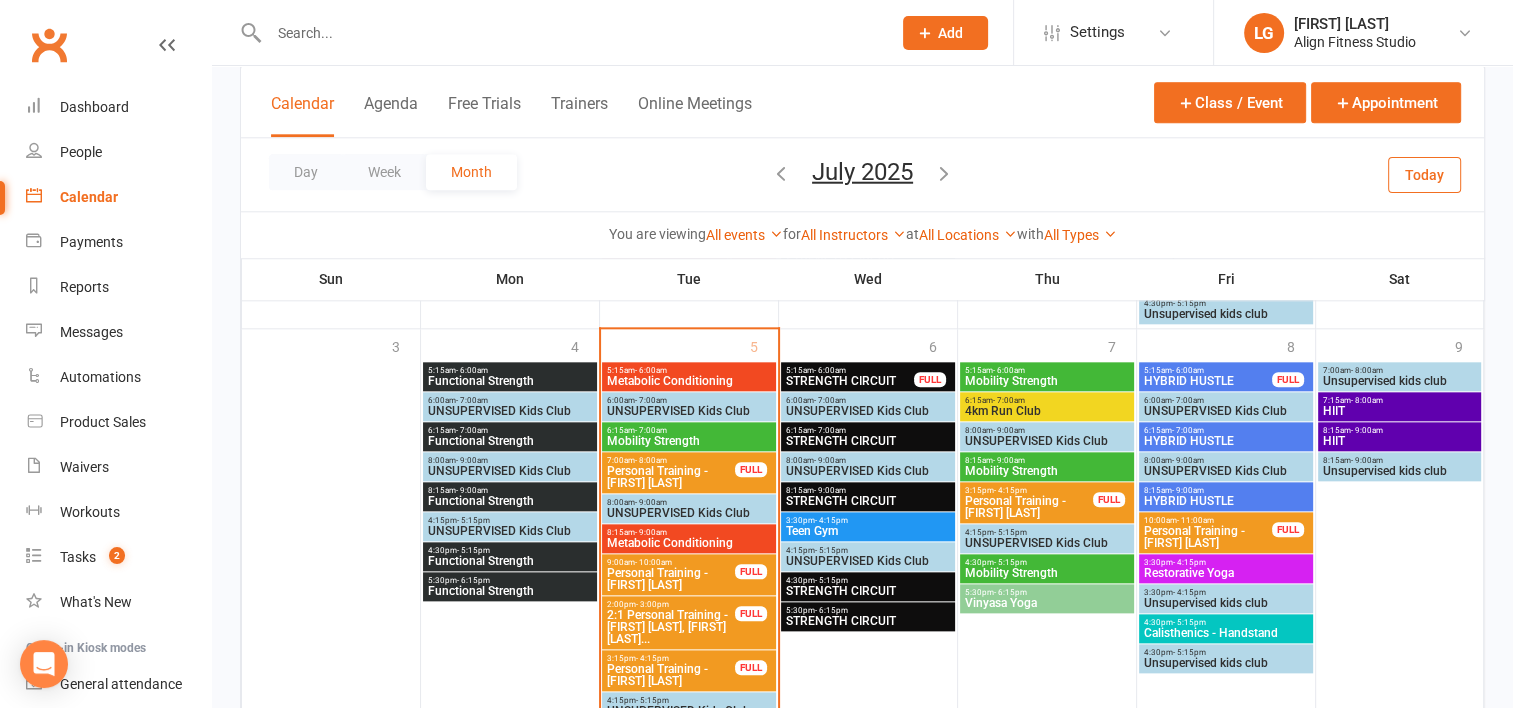 click on "Functional Strength" at bounding box center [510, 561] 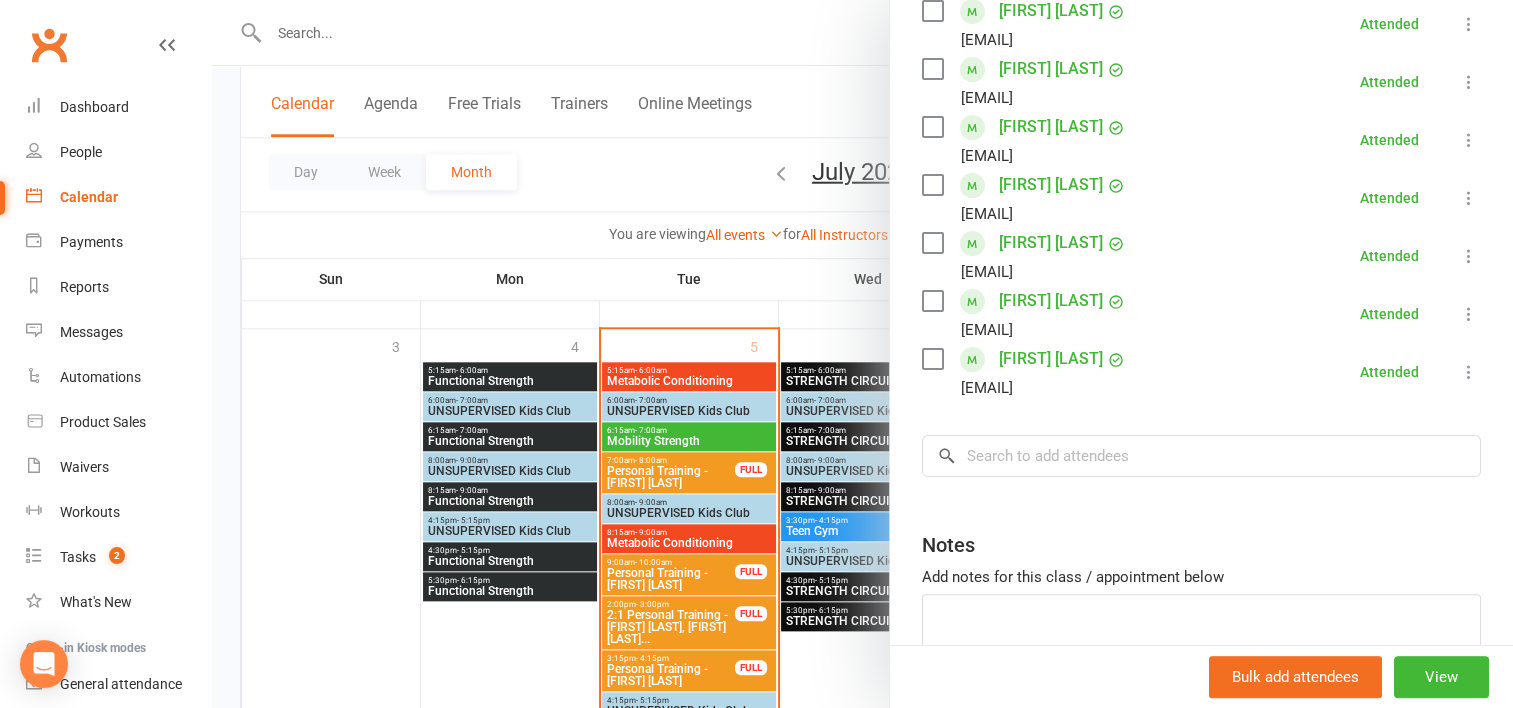 scroll, scrollTop: 439, scrollLeft: 0, axis: vertical 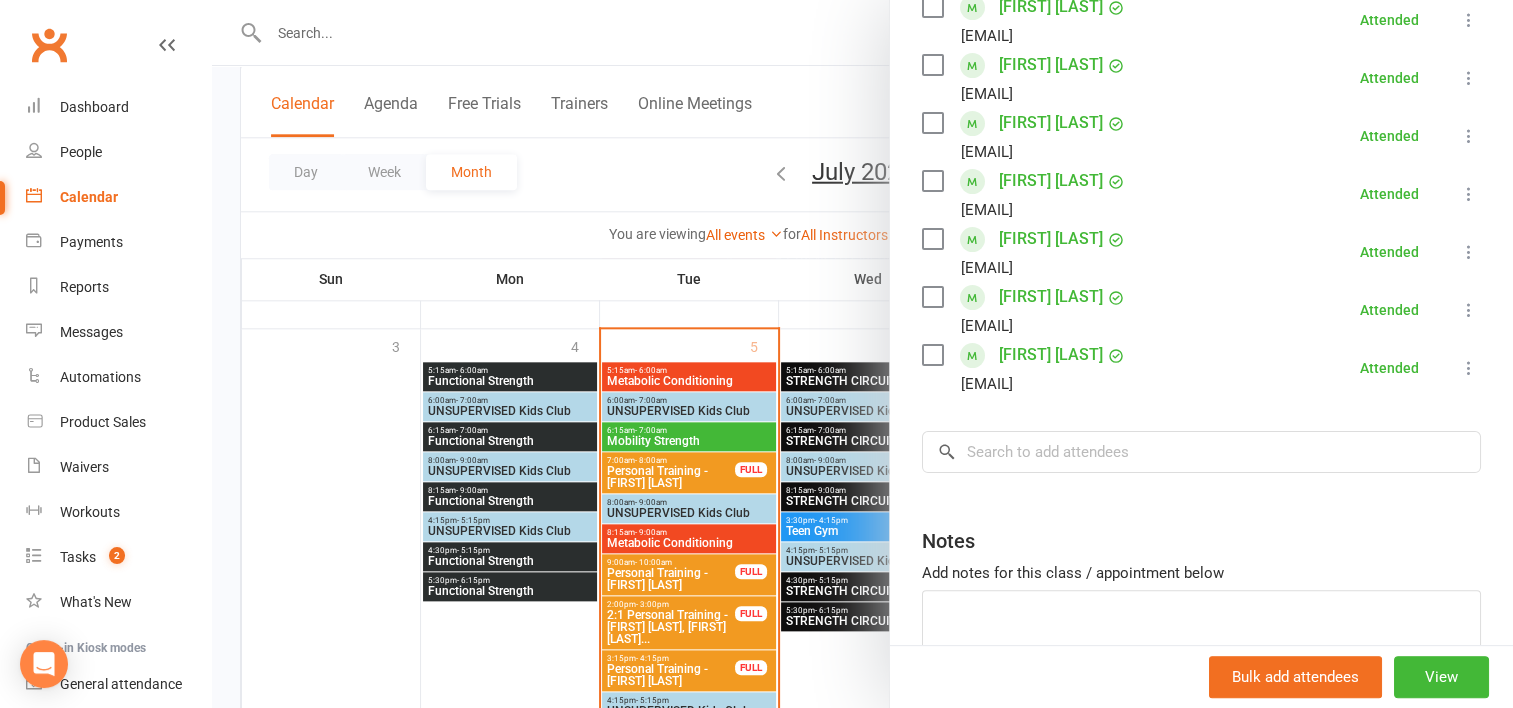 click at bounding box center [862, 354] 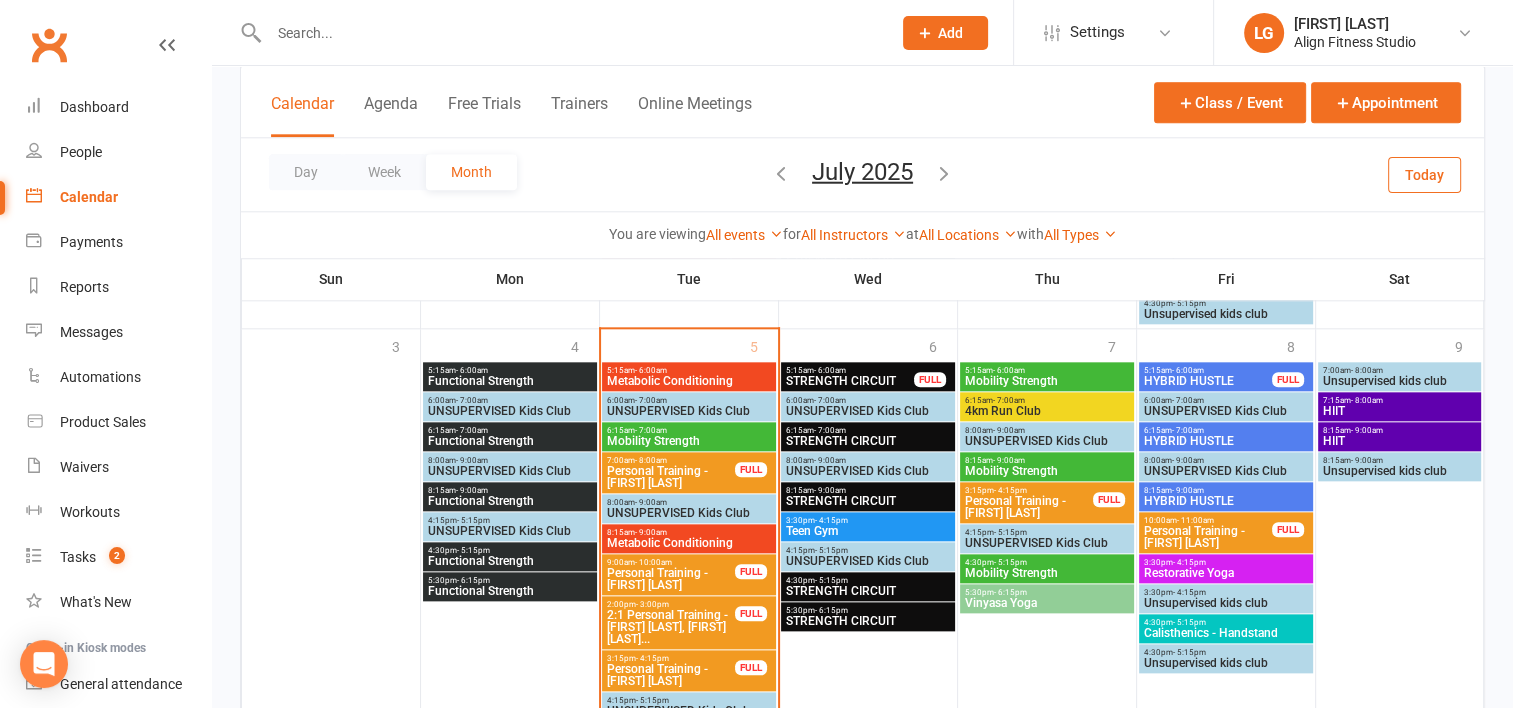 click on "Functional Strength" at bounding box center [510, 591] 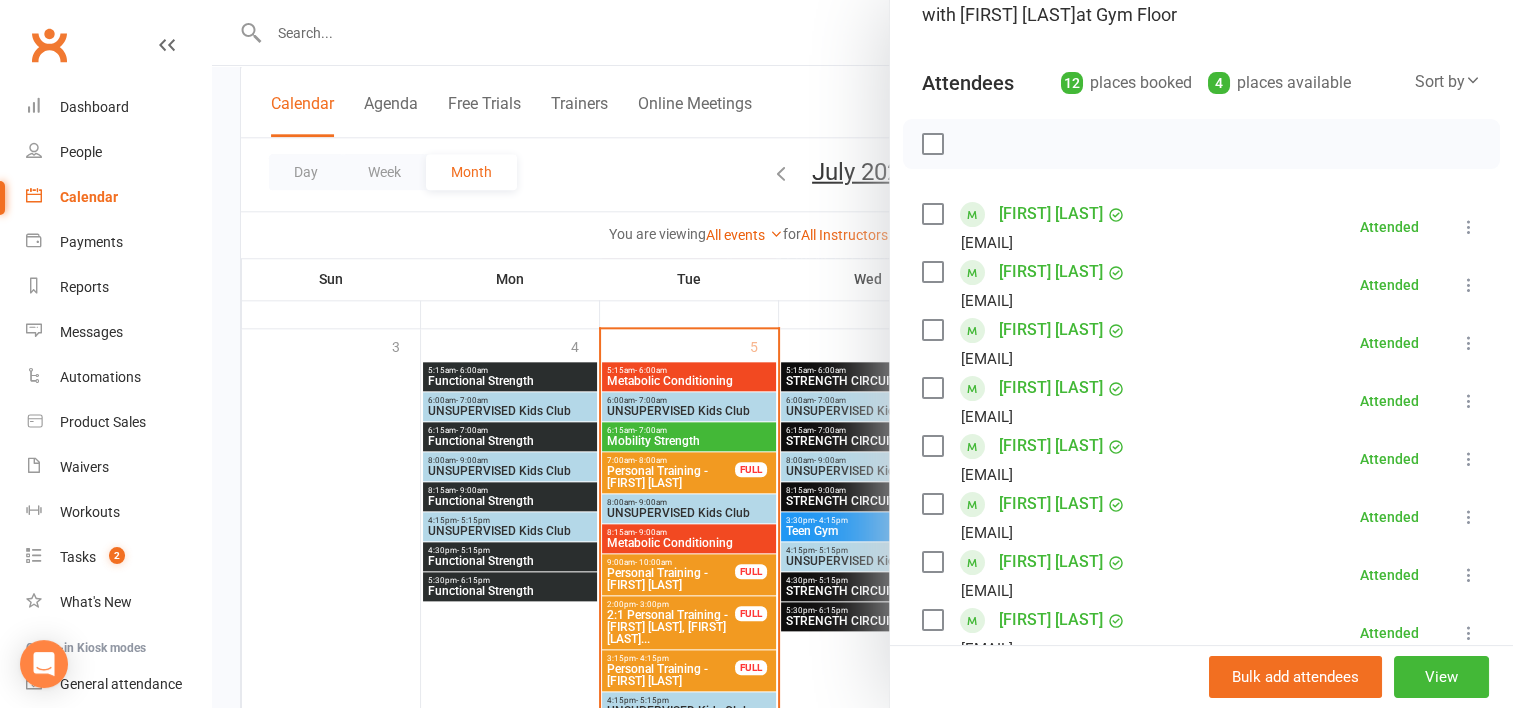 scroll, scrollTop: 172, scrollLeft: 0, axis: vertical 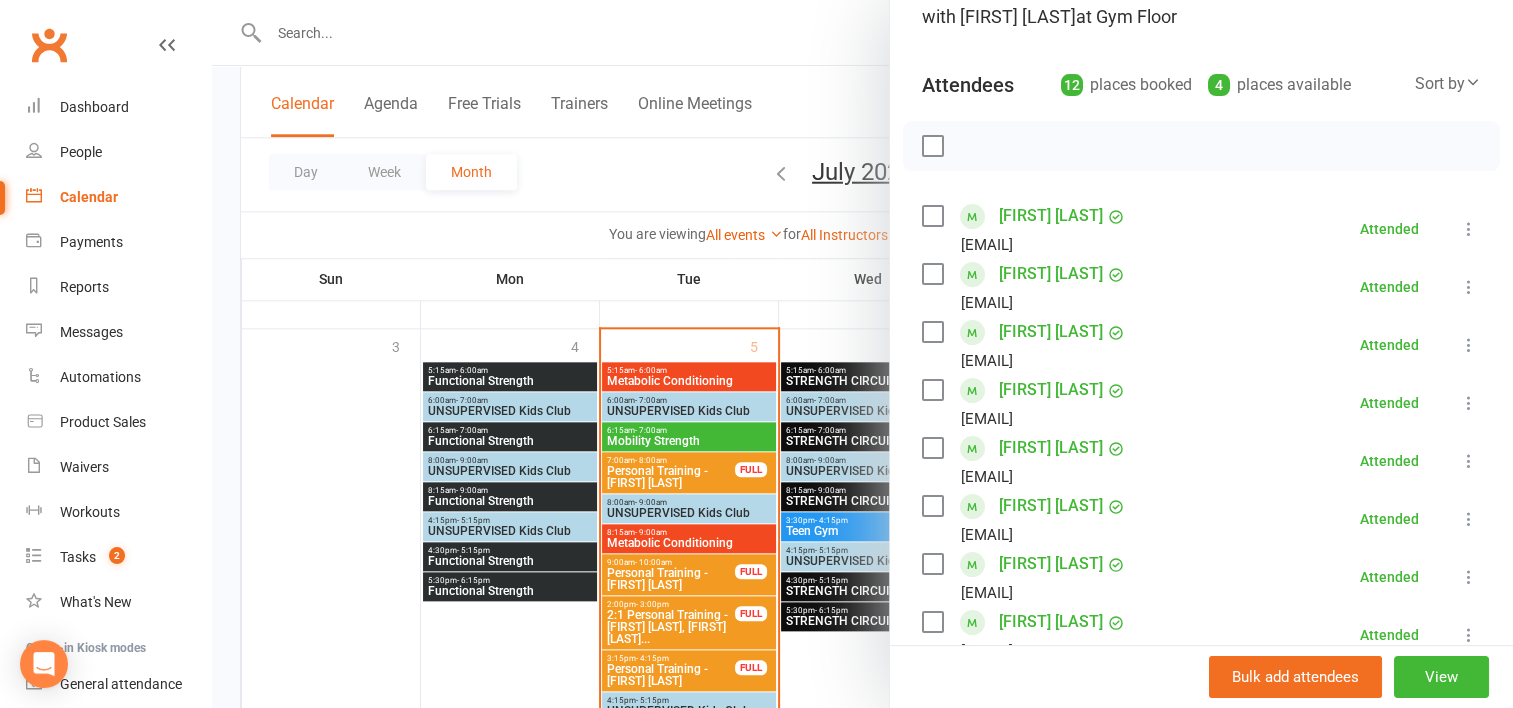 click at bounding box center (862, 354) 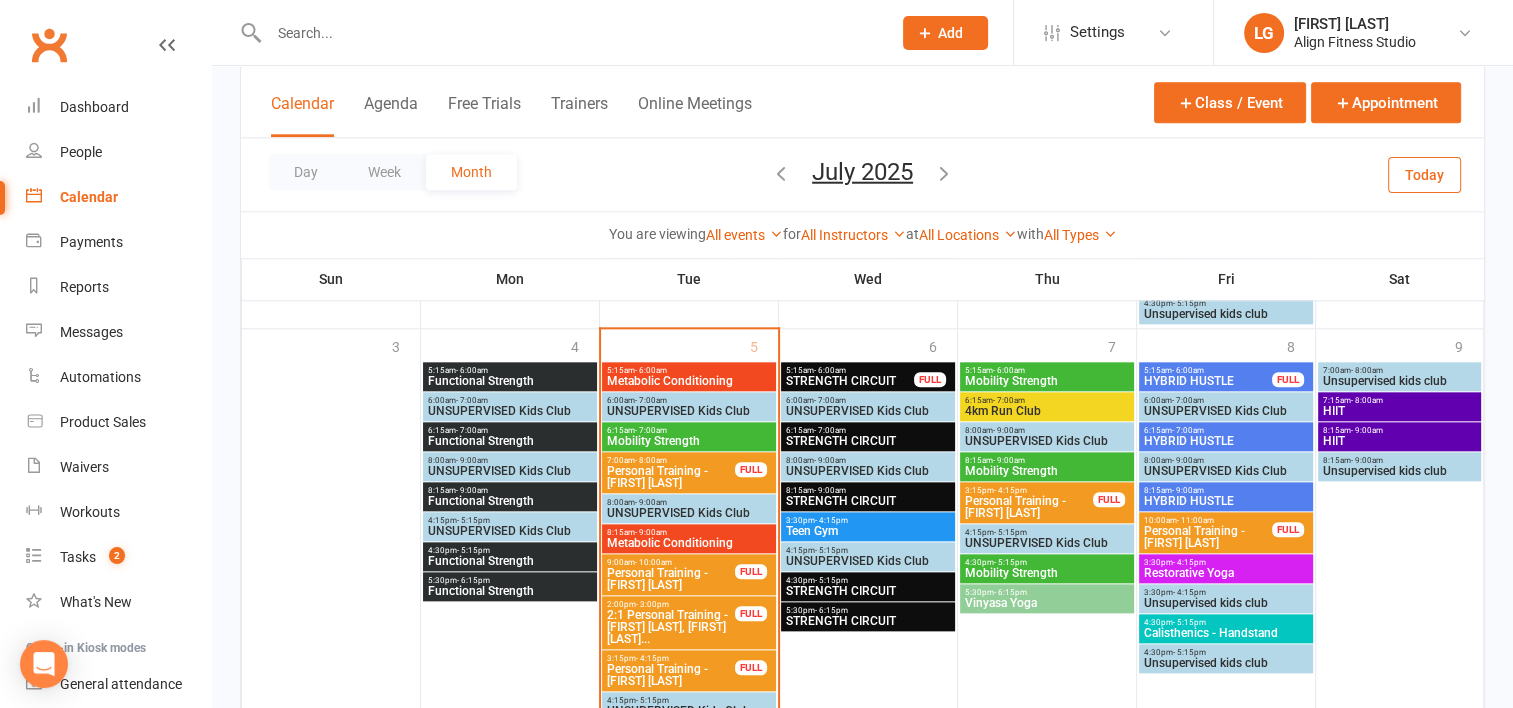 click on "- 5:15pm" at bounding box center [473, 550] 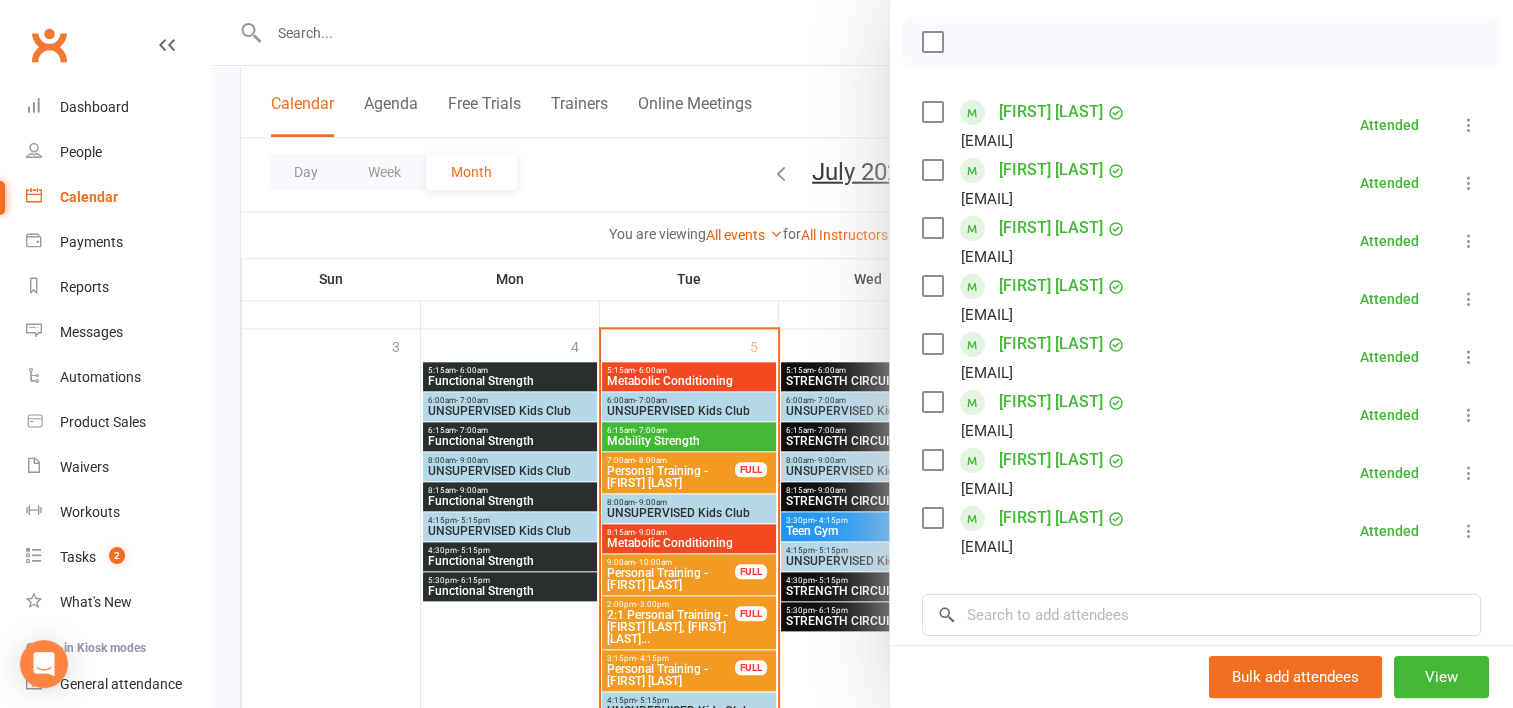 scroll, scrollTop: 268, scrollLeft: 0, axis: vertical 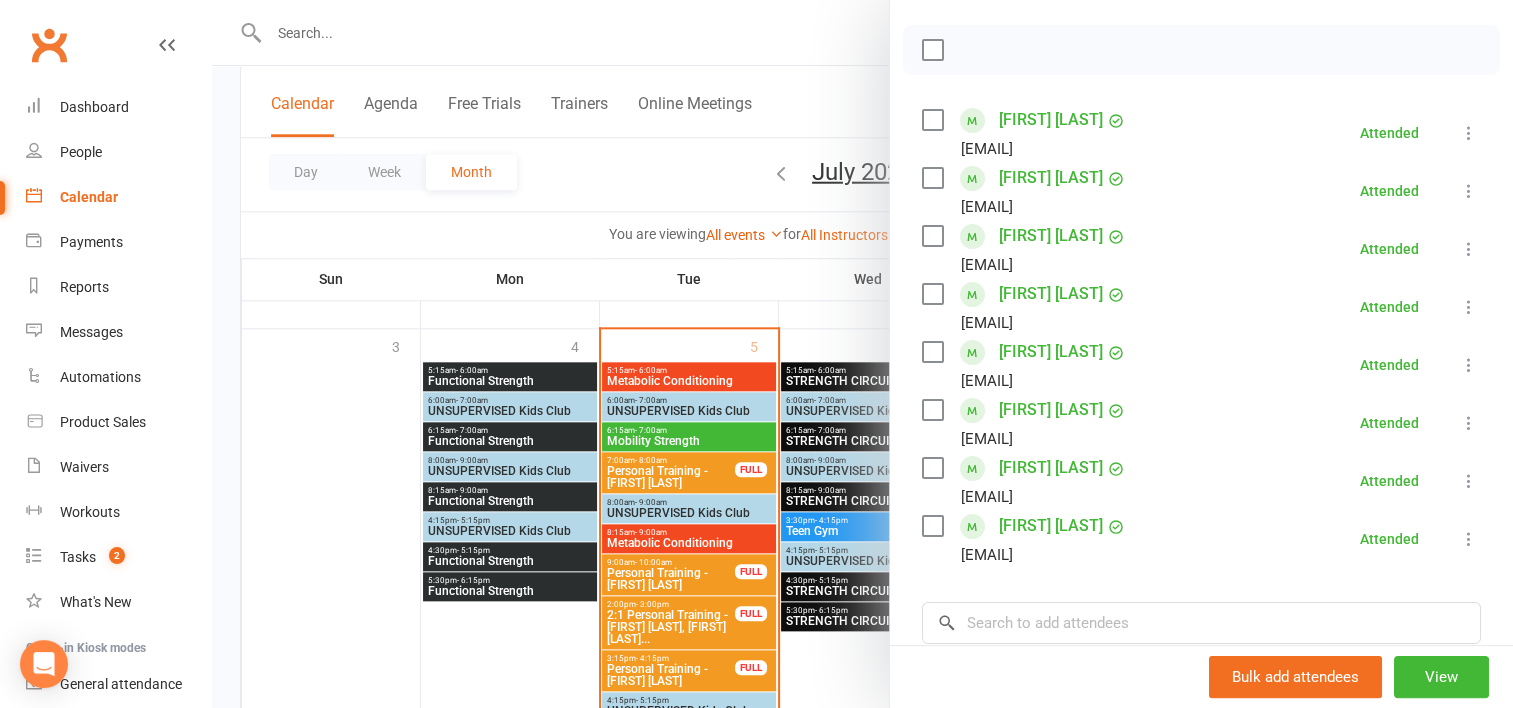 click at bounding box center [862, 354] 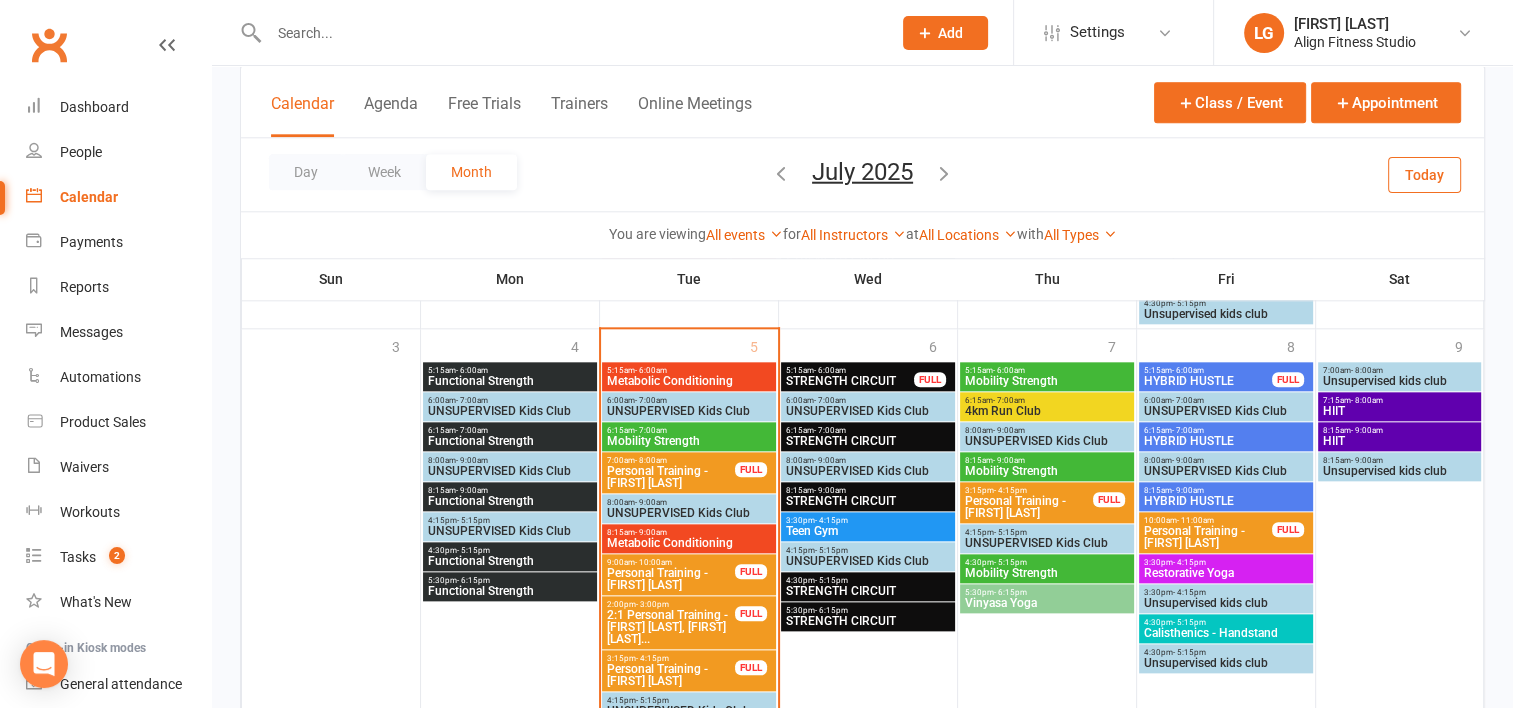 click on "- 6:15pm" at bounding box center (473, 580) 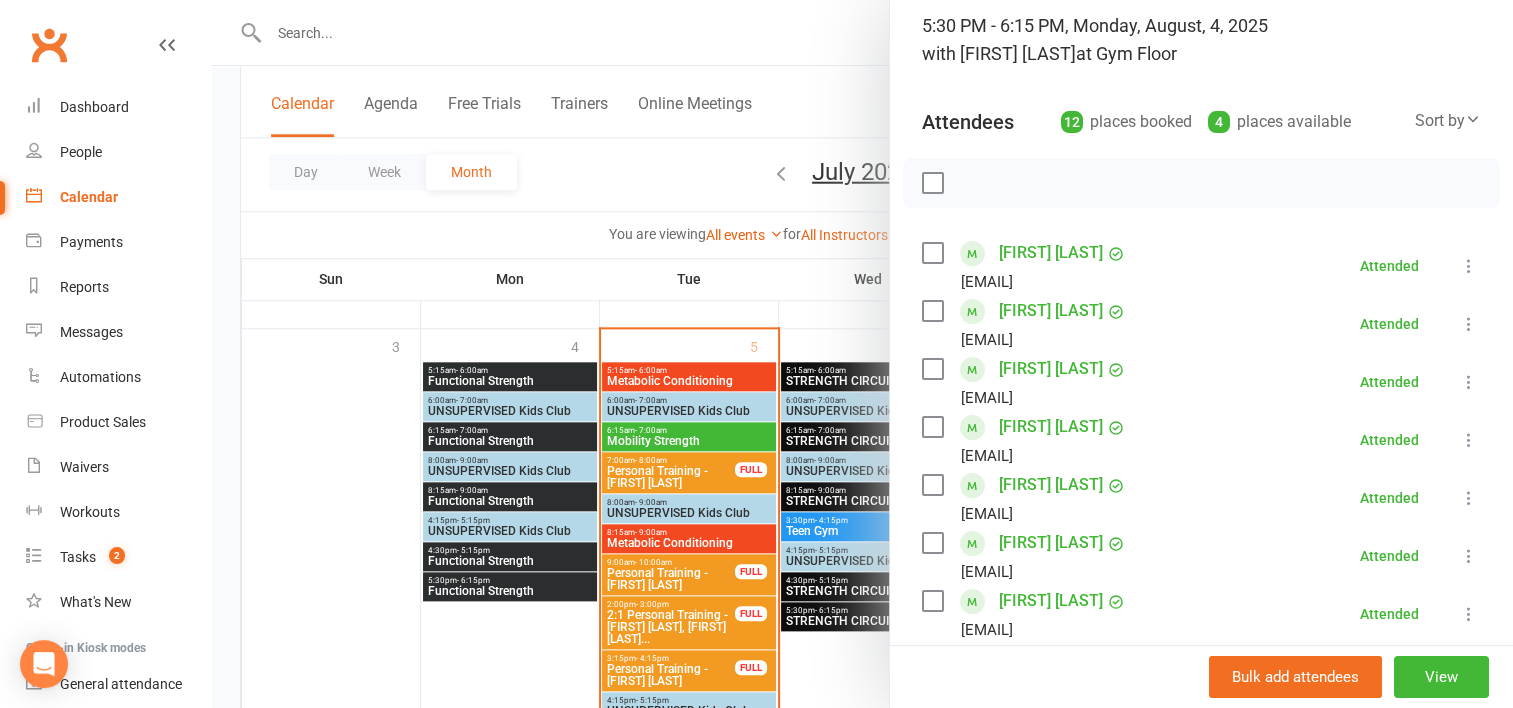 scroll, scrollTop: 147, scrollLeft: 0, axis: vertical 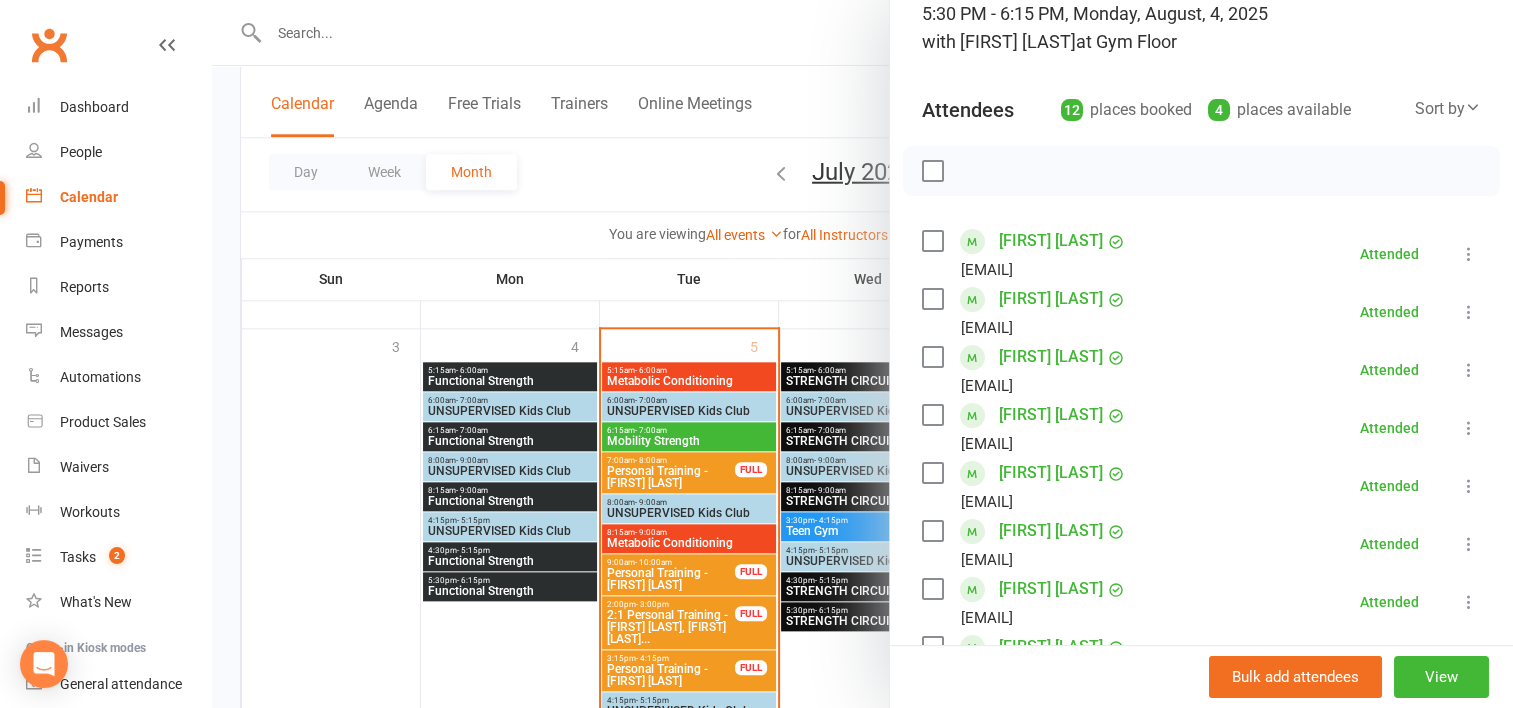 click on "[FIRST] [LAST]" at bounding box center [1051, 473] 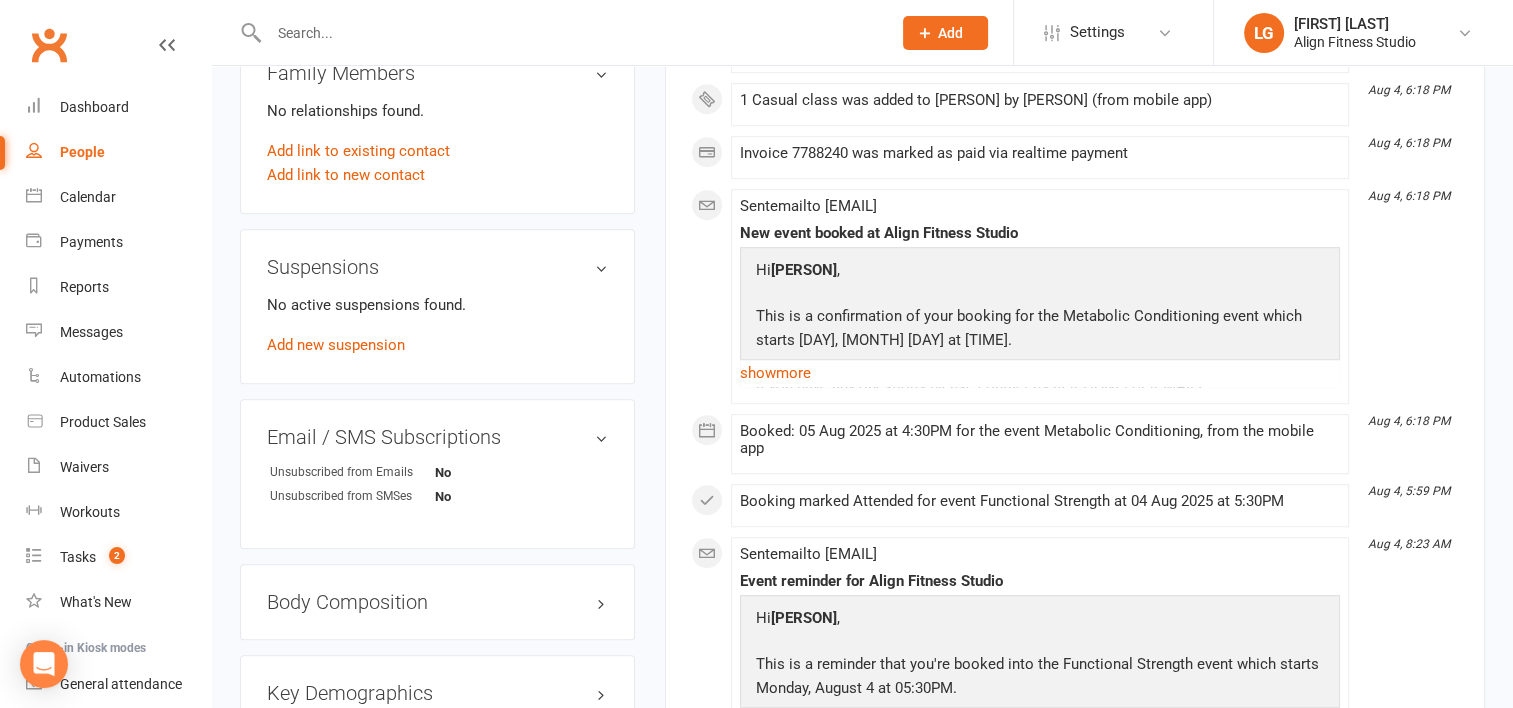 scroll, scrollTop: 1212, scrollLeft: 0, axis: vertical 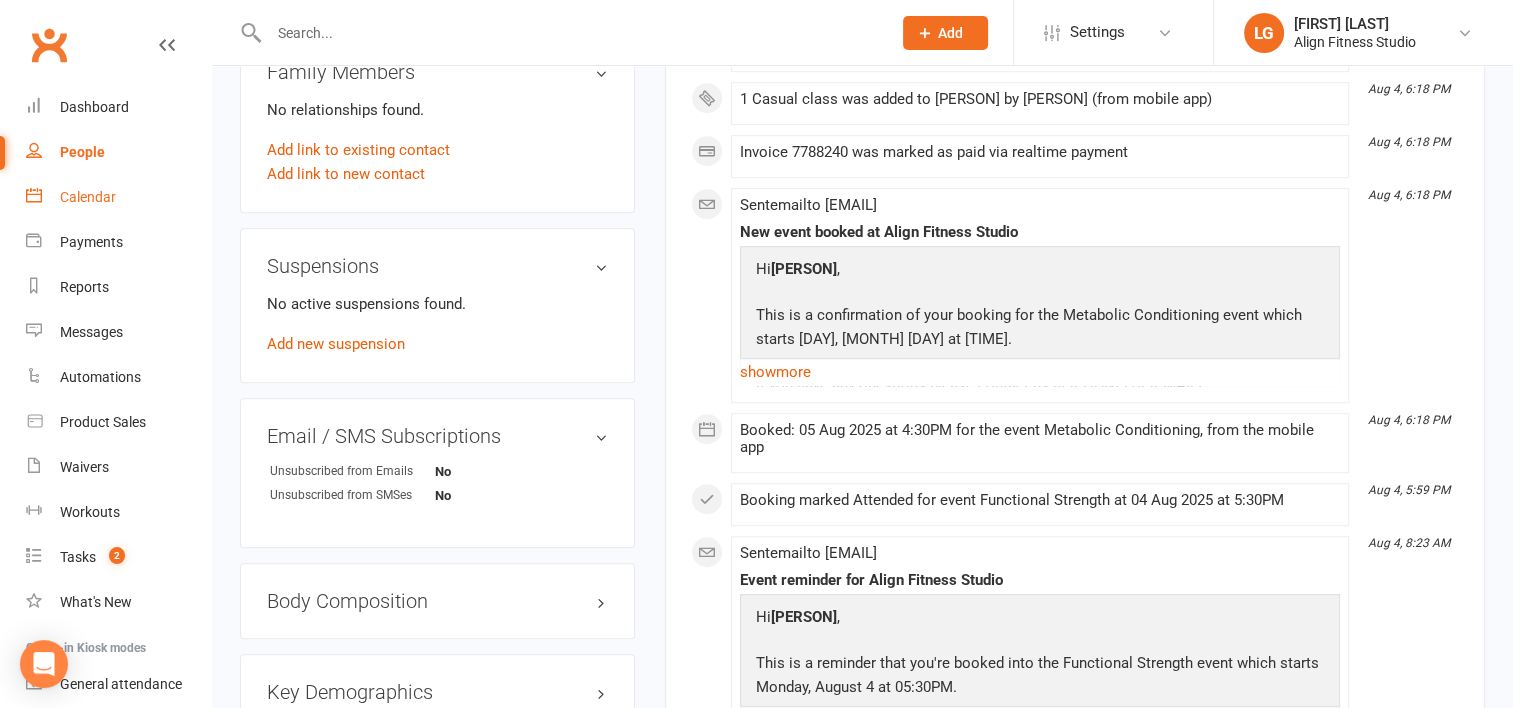 click on "Calendar" at bounding box center (88, 197) 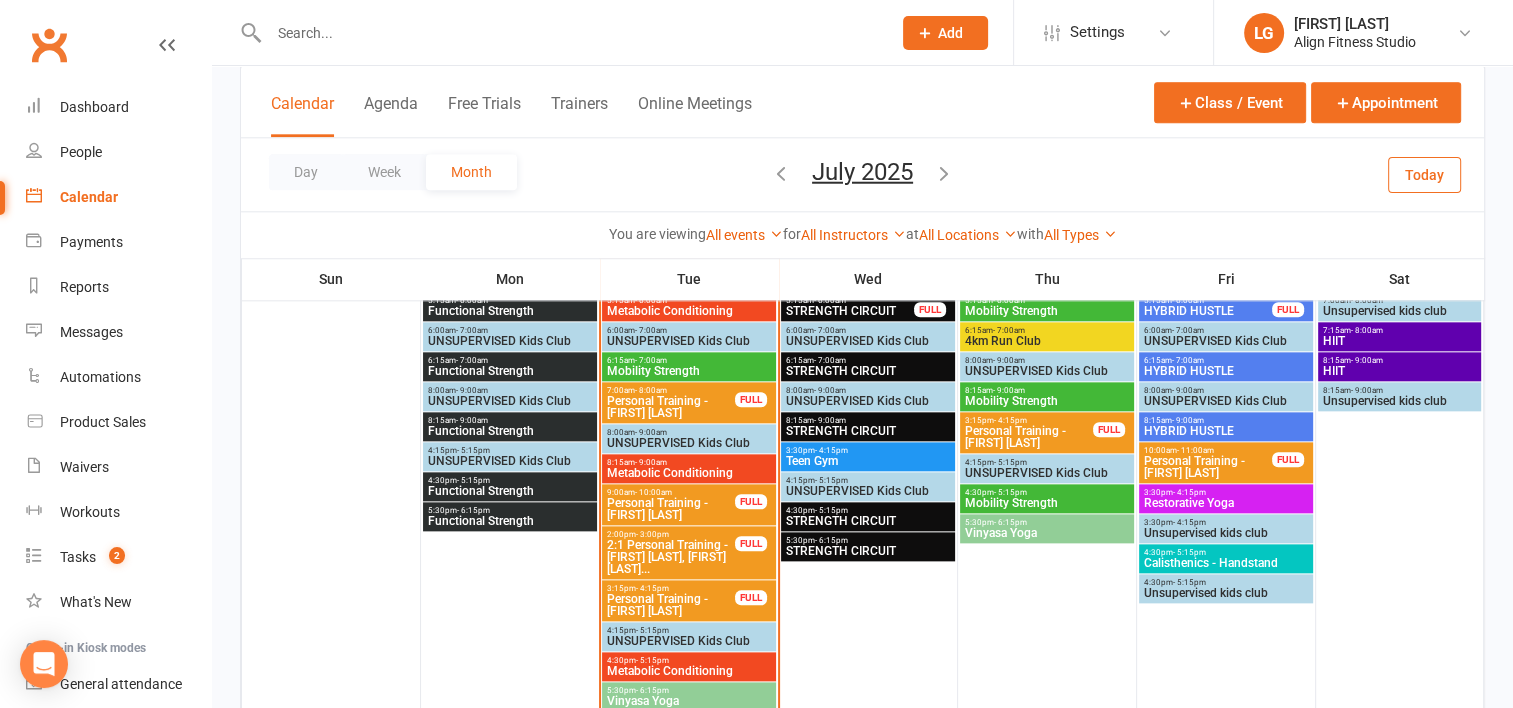 scroll, scrollTop: 2144, scrollLeft: 0, axis: vertical 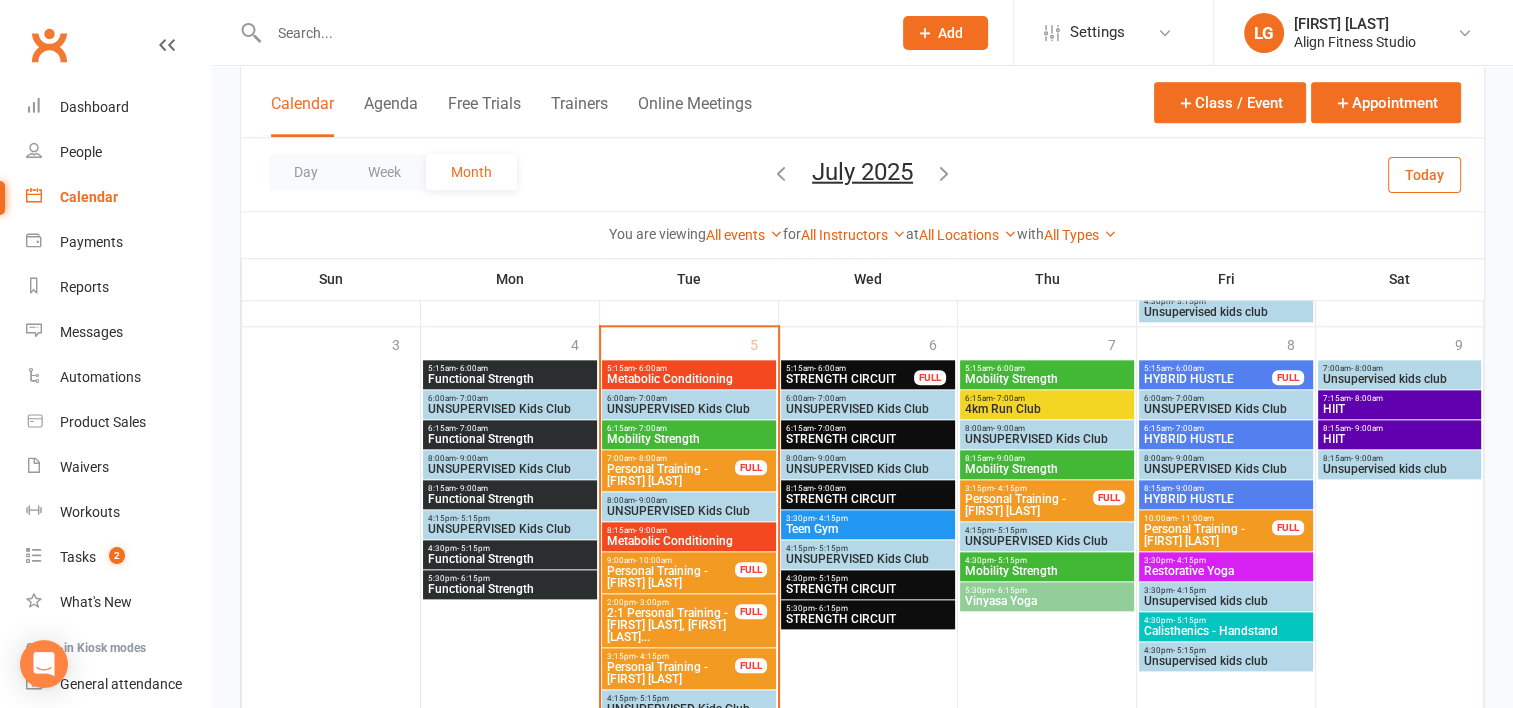 click on "Metabolic Conditioning" at bounding box center [689, 379] 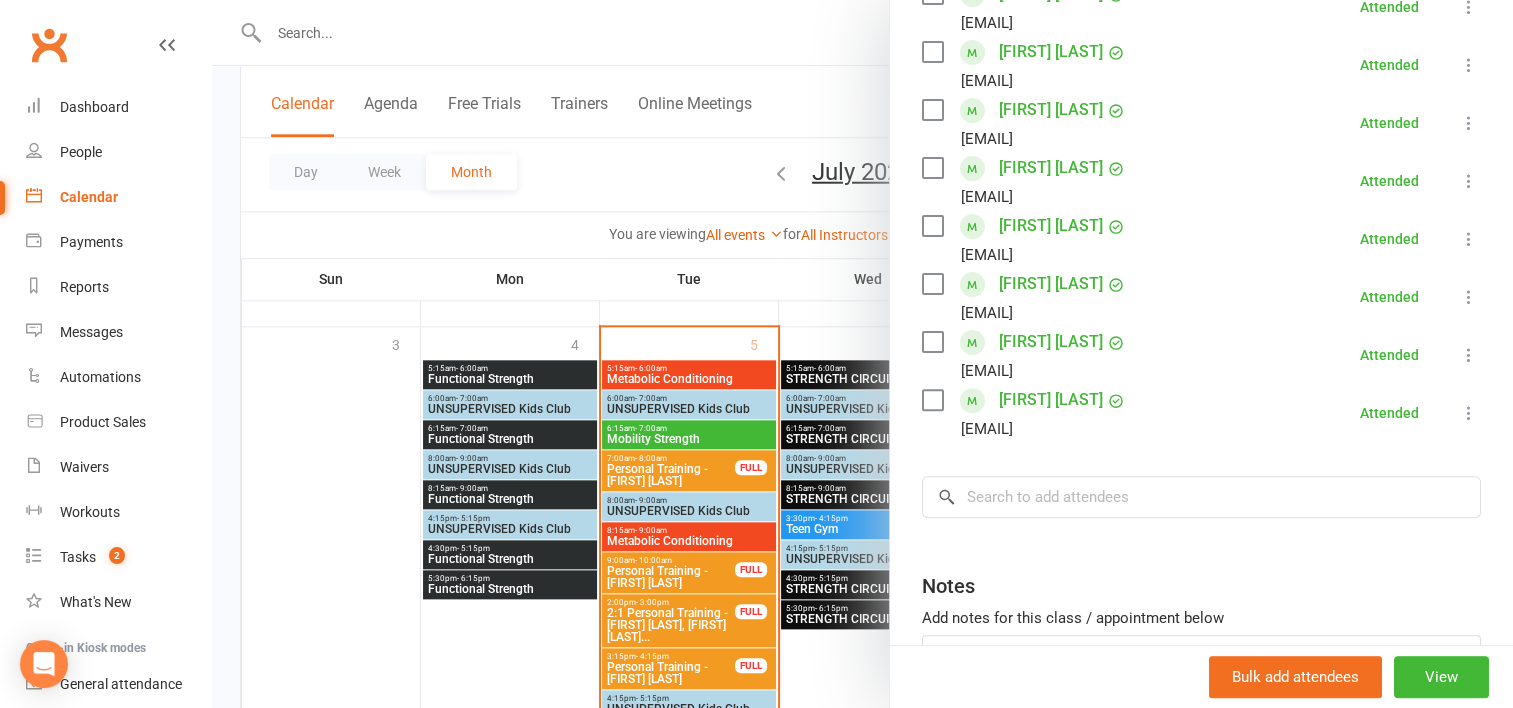 scroll, scrollTop: 568, scrollLeft: 0, axis: vertical 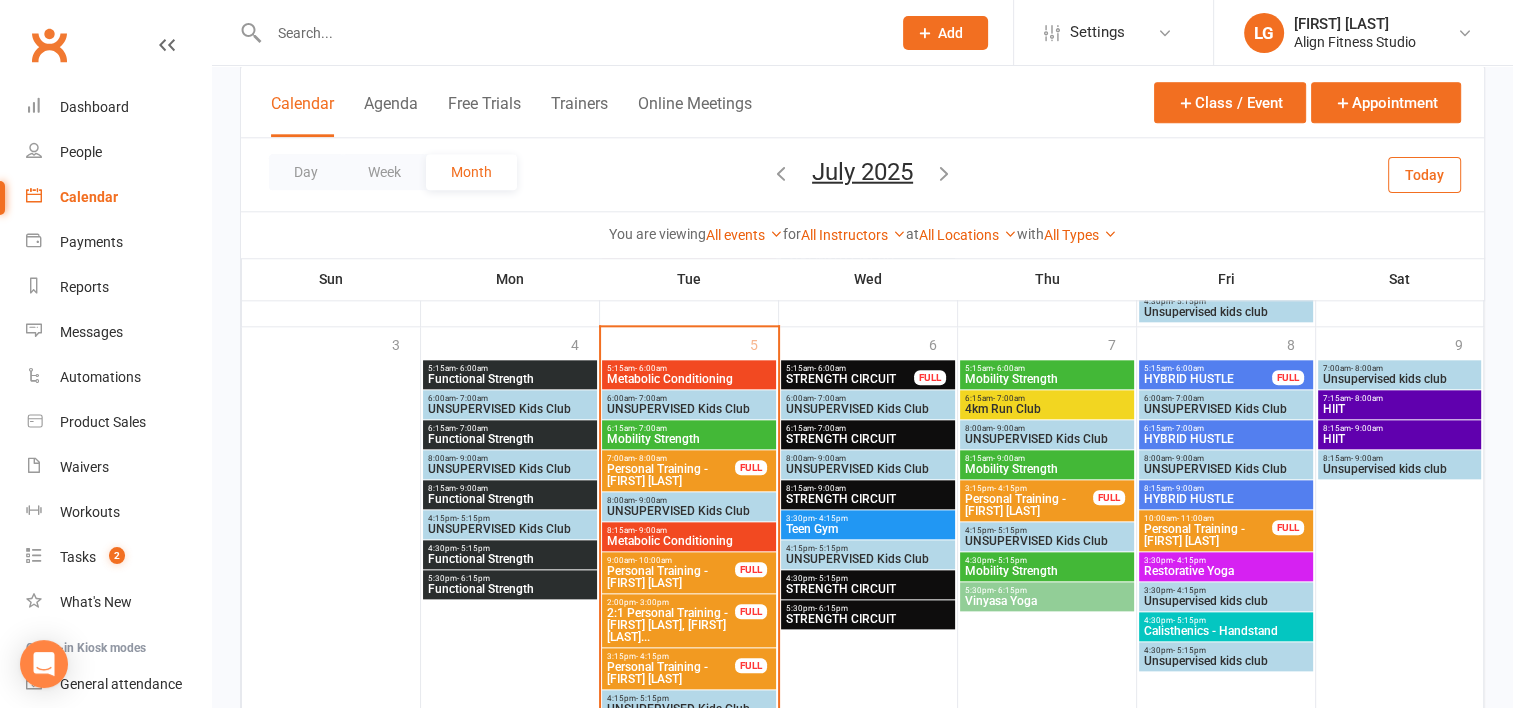 click on "6:15am  - 7:00am" at bounding box center [689, 428] 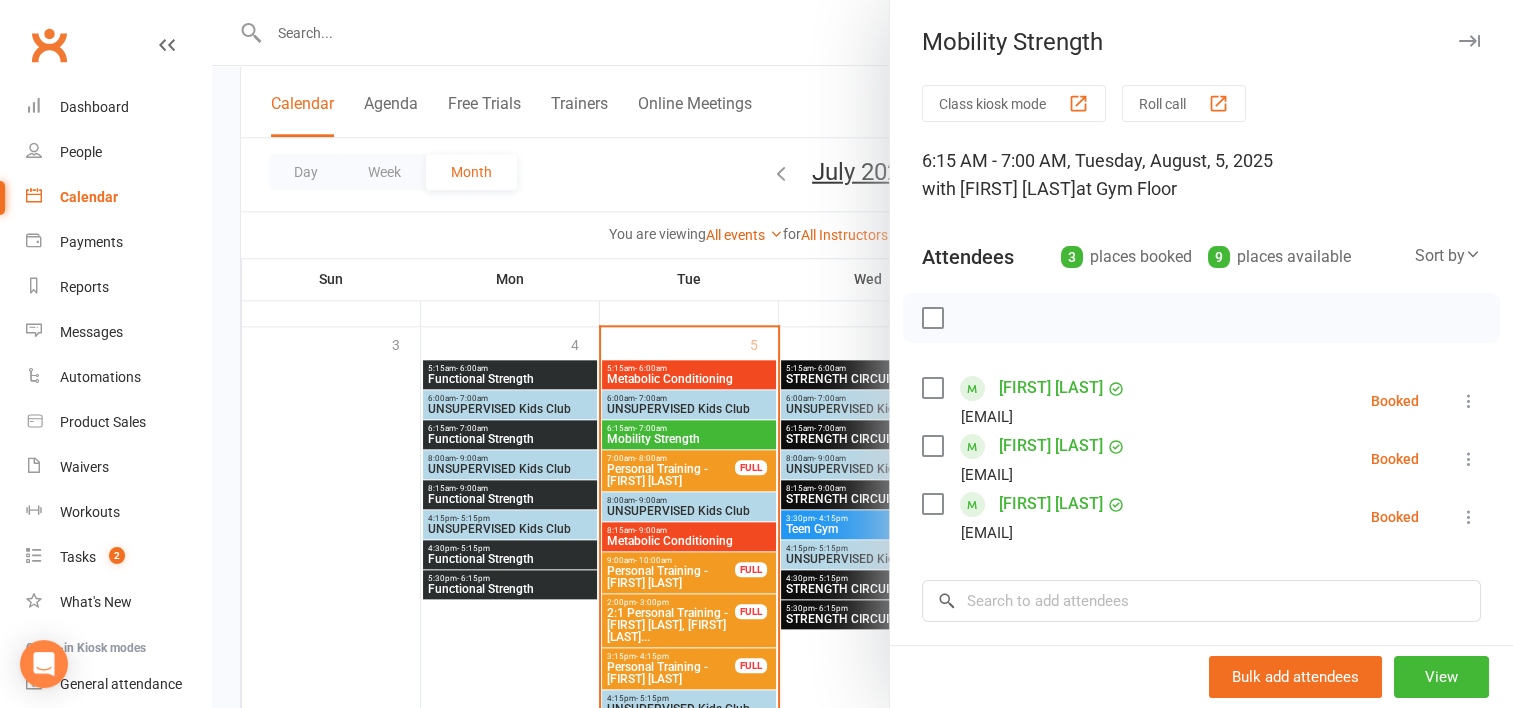 click on "Booked" at bounding box center (1395, 517) 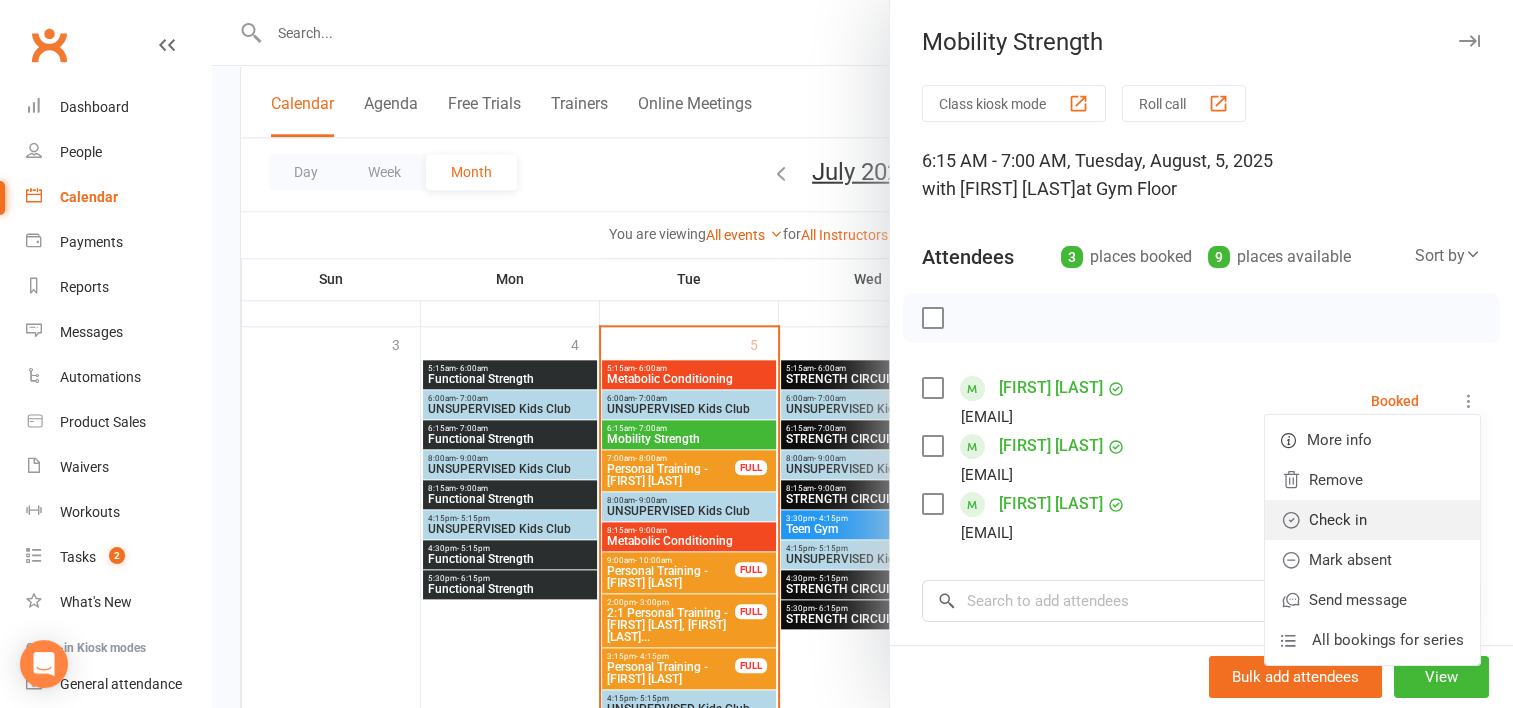 click on "Check in" at bounding box center [1372, 520] 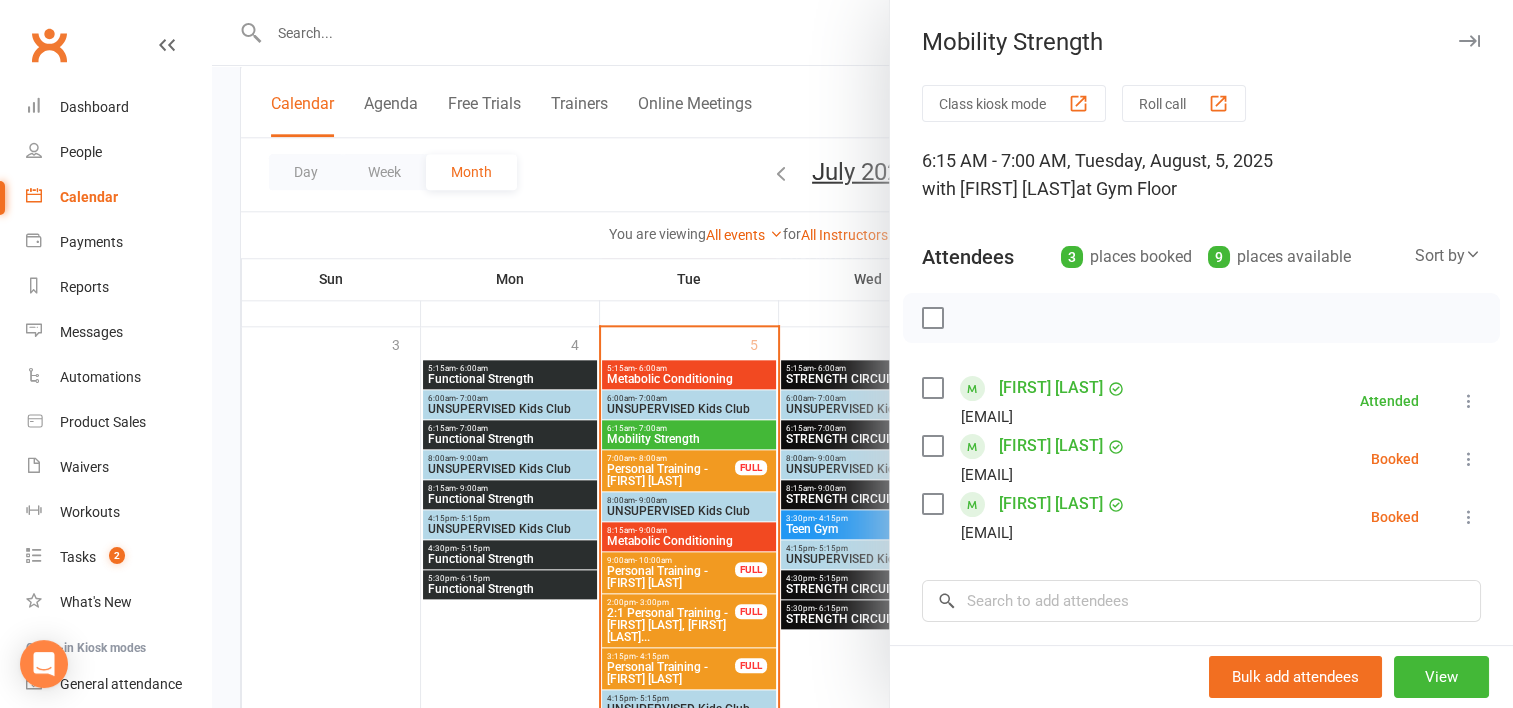 click at bounding box center (1469, 459) 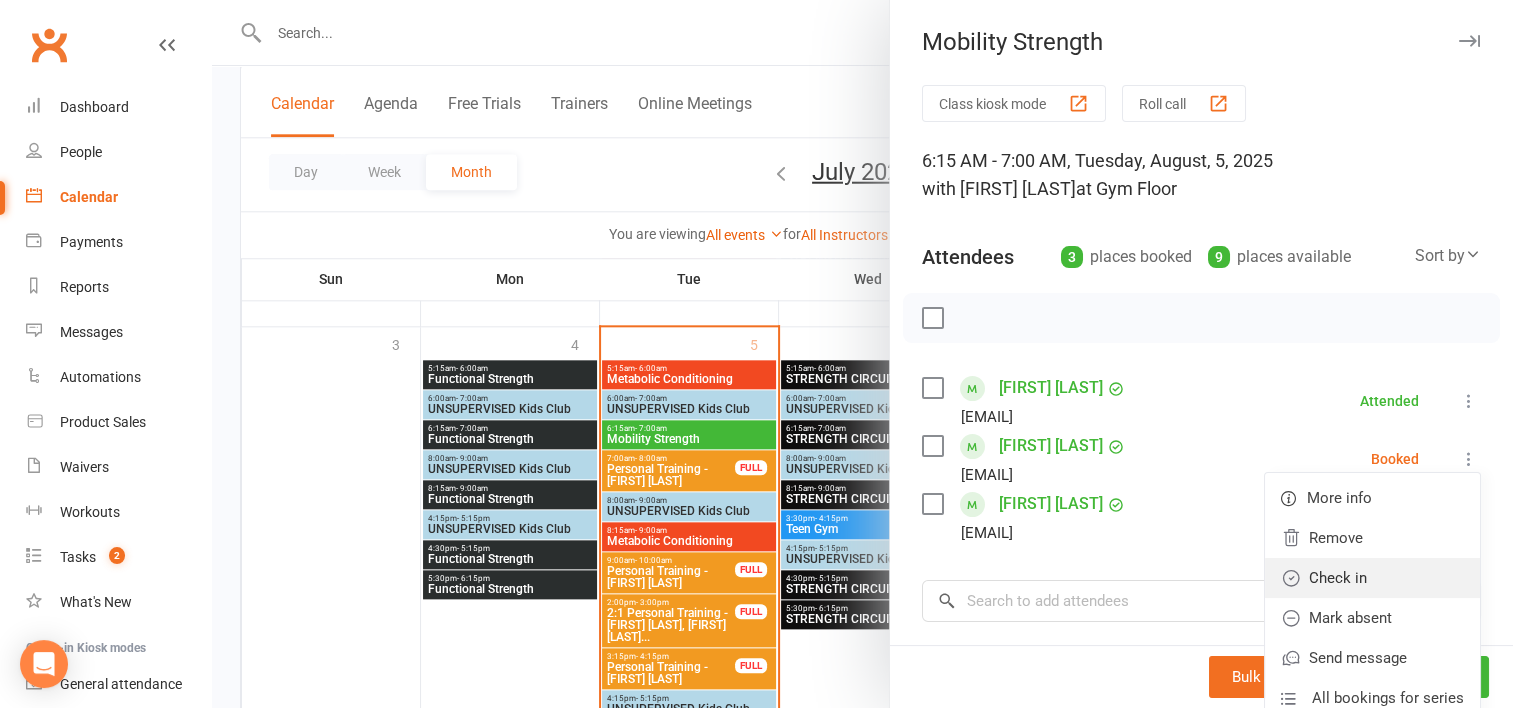 click on "Check in" at bounding box center (1372, 578) 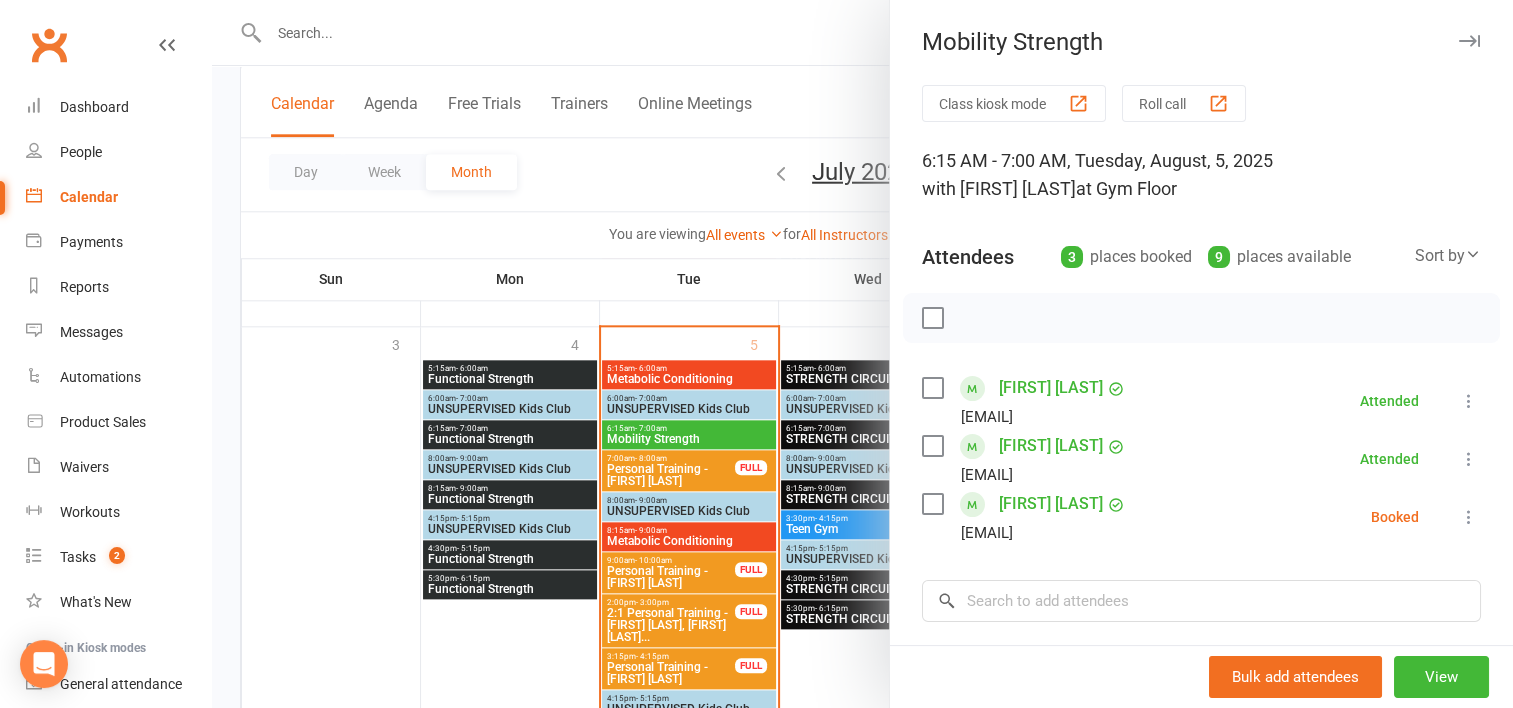 click at bounding box center [1469, 517] 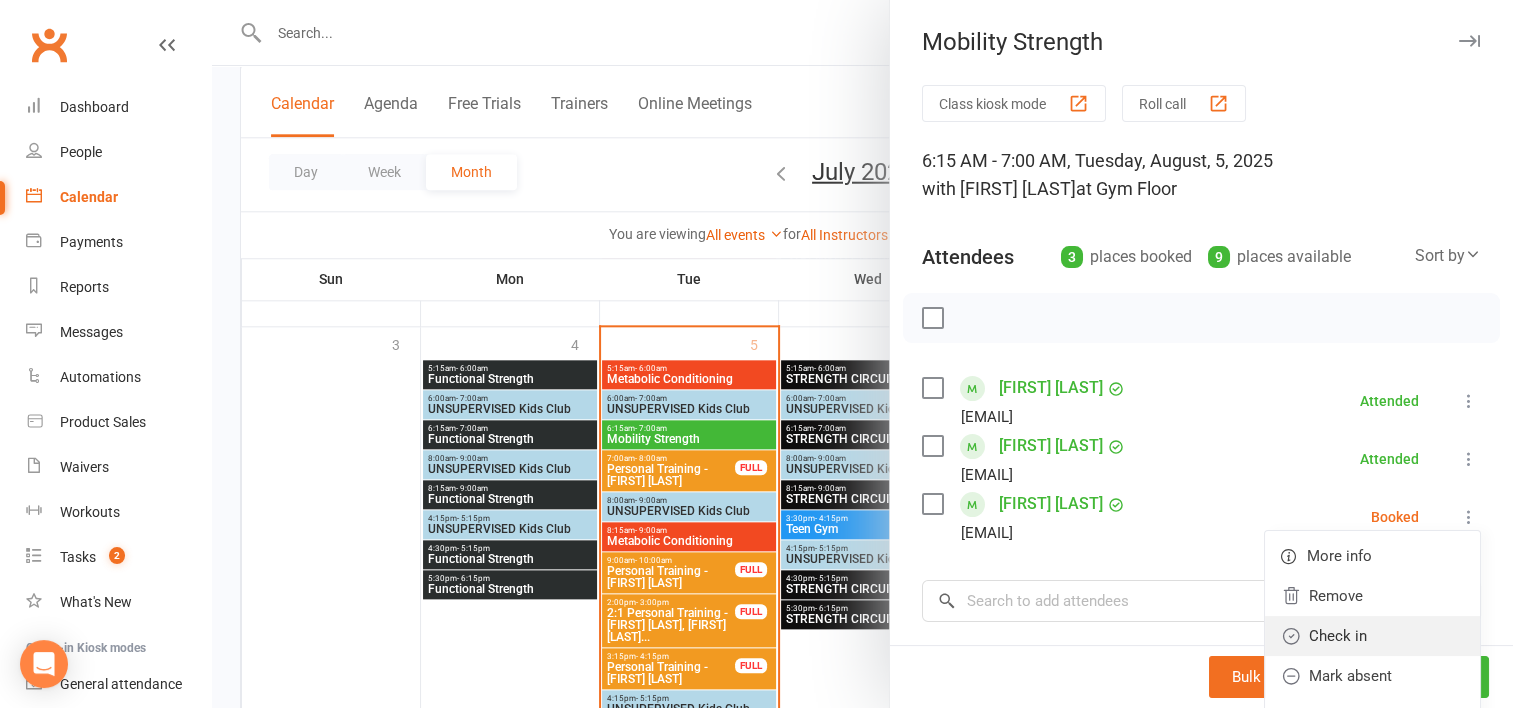 click on "Check in" at bounding box center [1372, 636] 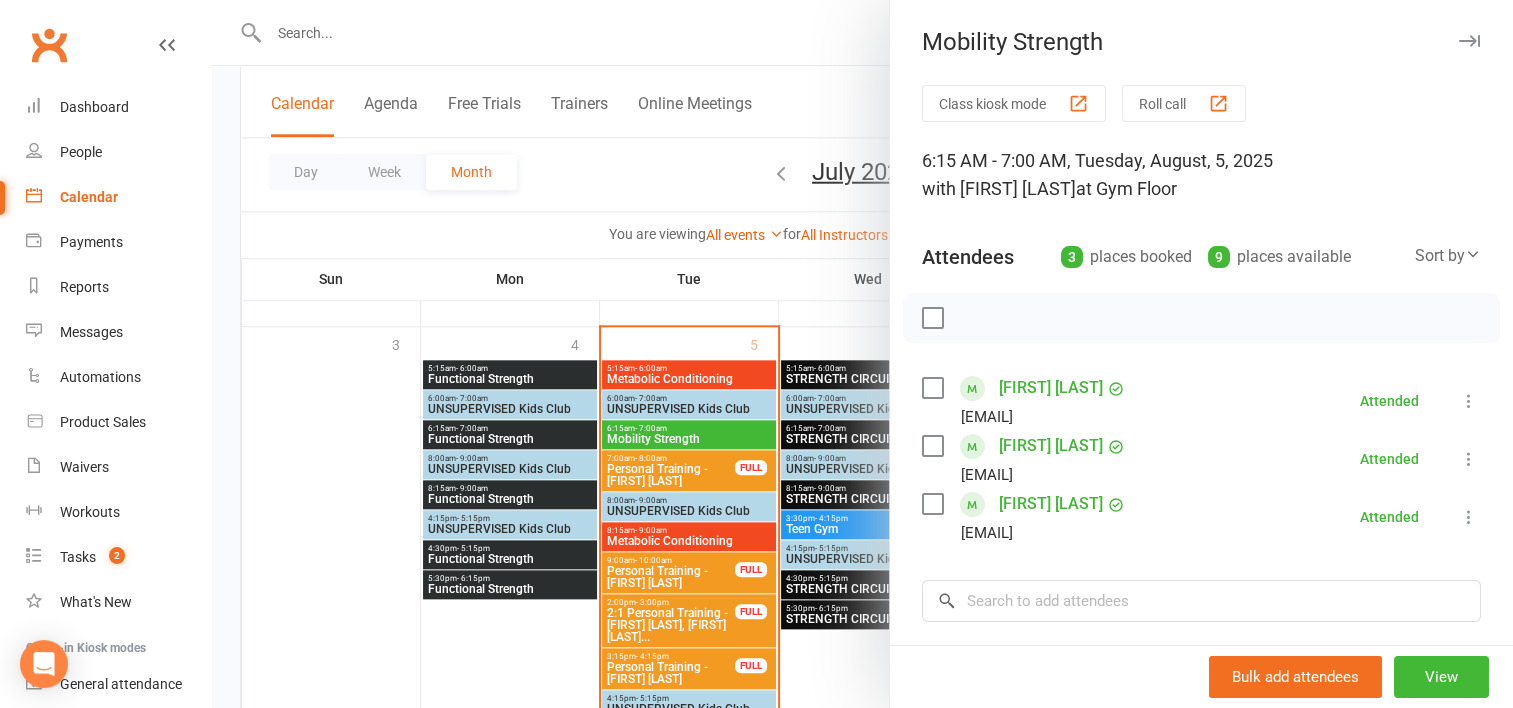 click at bounding box center (862, 354) 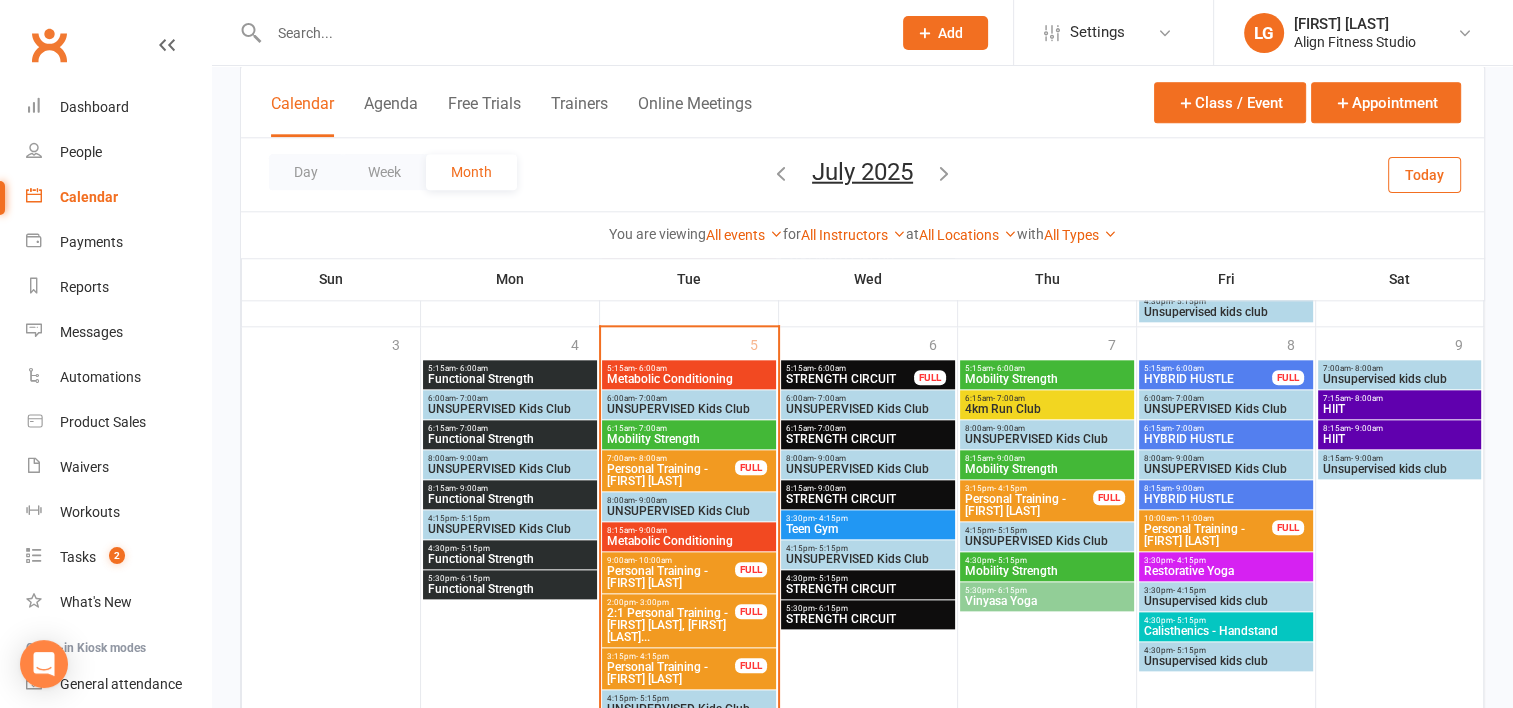 click on "Personal Training - [FIRST] [LAST]" at bounding box center (671, 475) 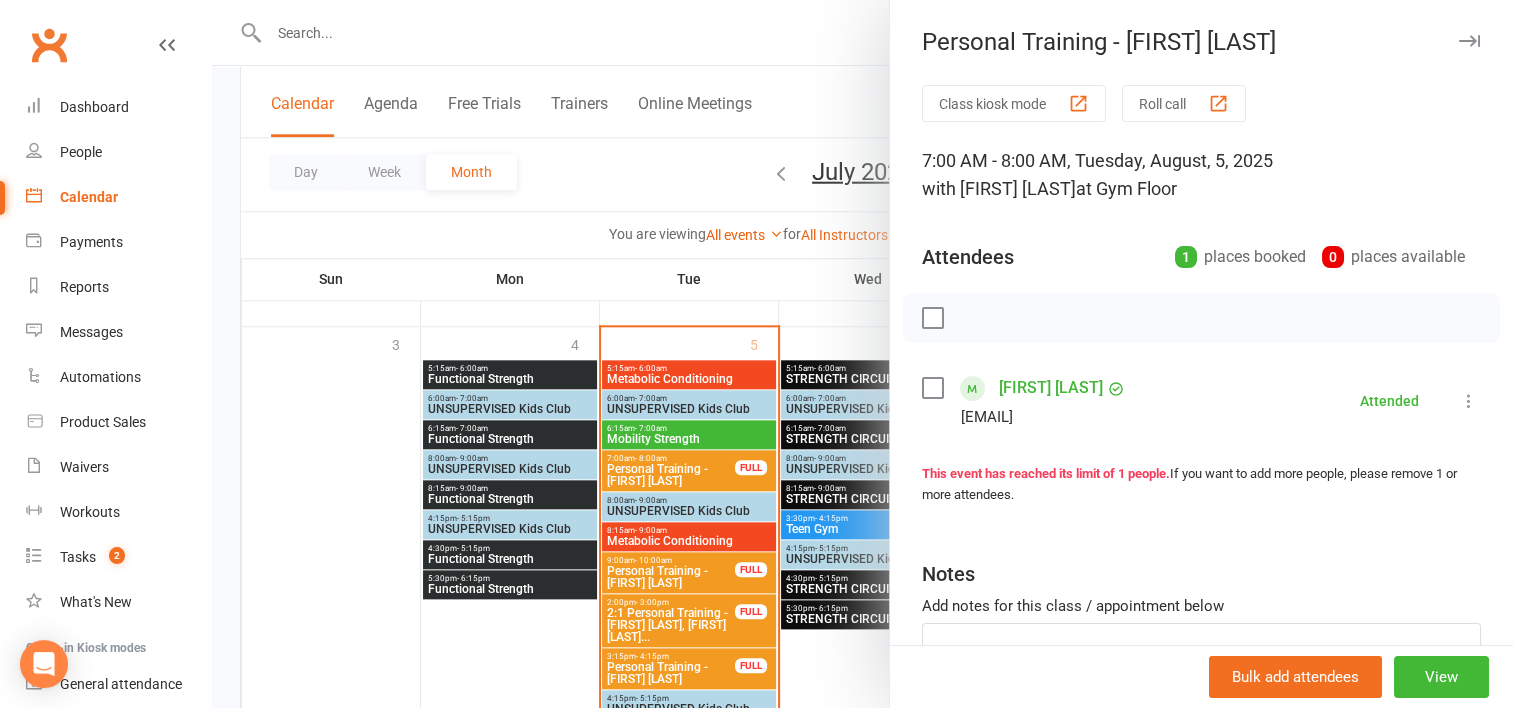 click at bounding box center (862, 354) 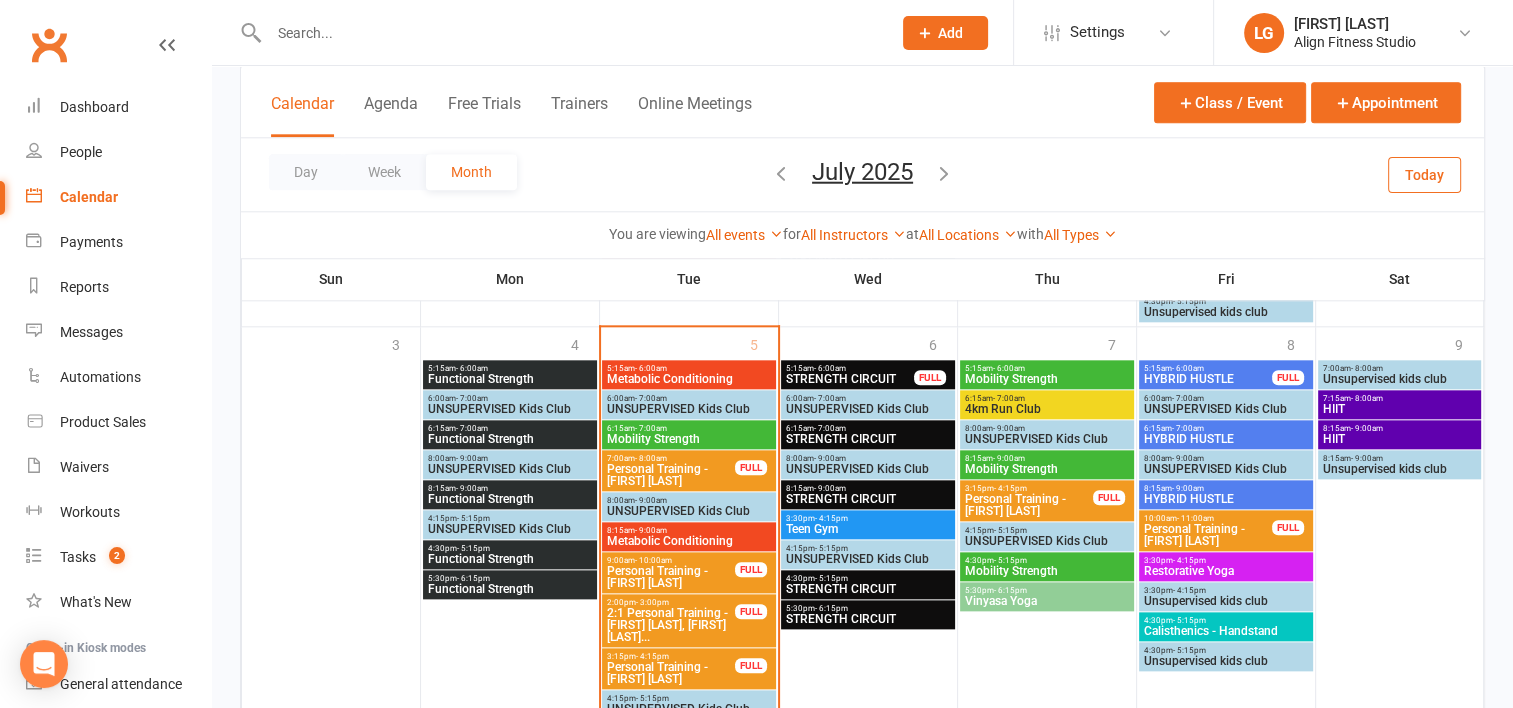 click on "Metabolic Conditioning" at bounding box center [689, 541] 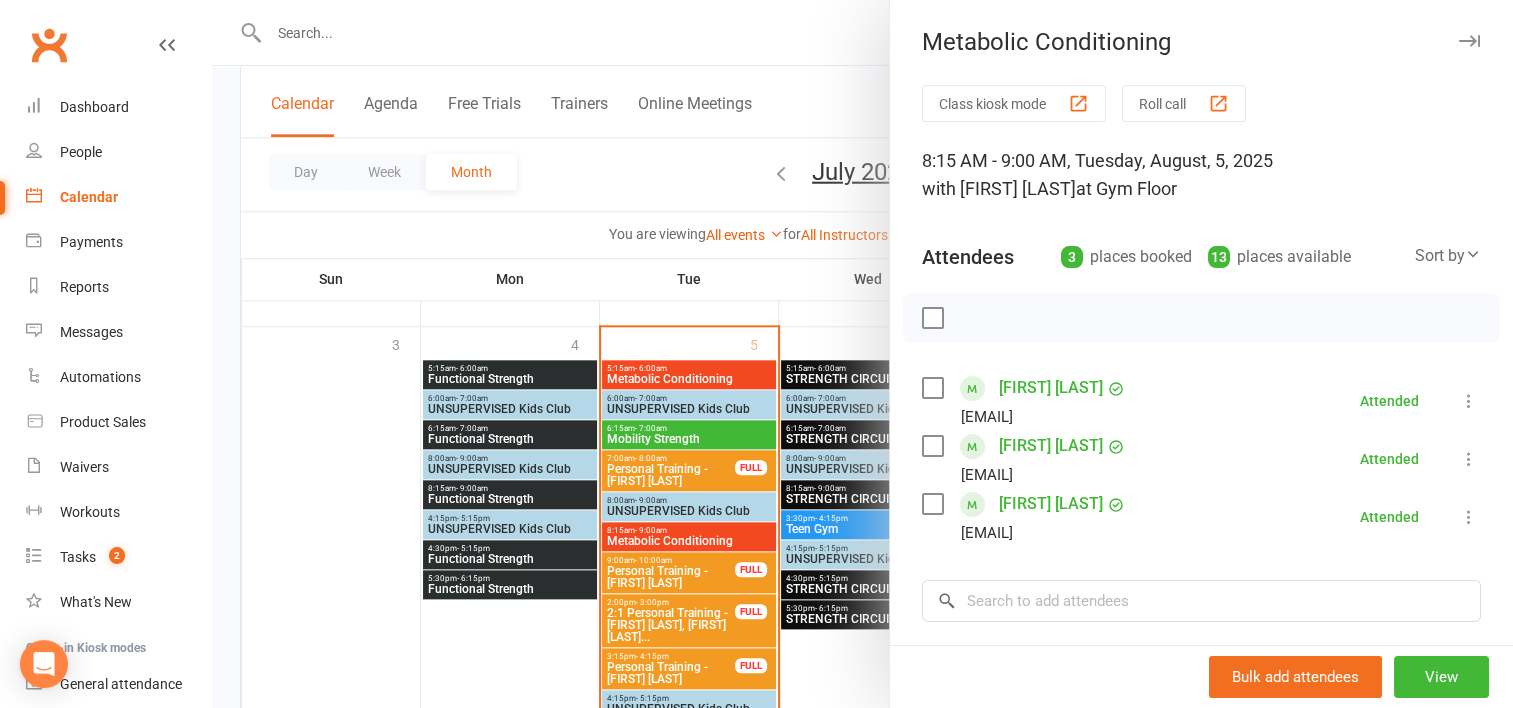 click at bounding box center (862, 354) 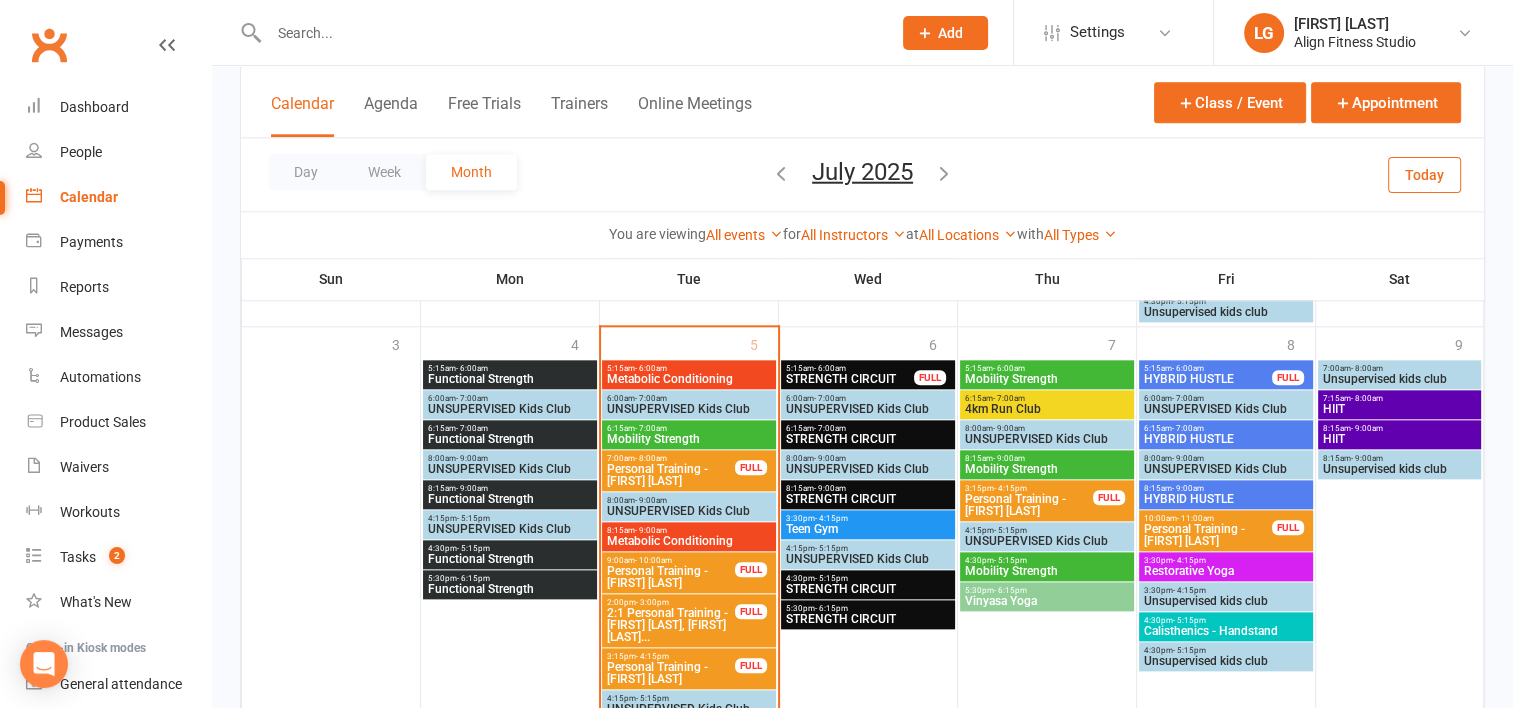 click on "Personal Training - [FIRST] [LAST]" at bounding box center [671, 577] 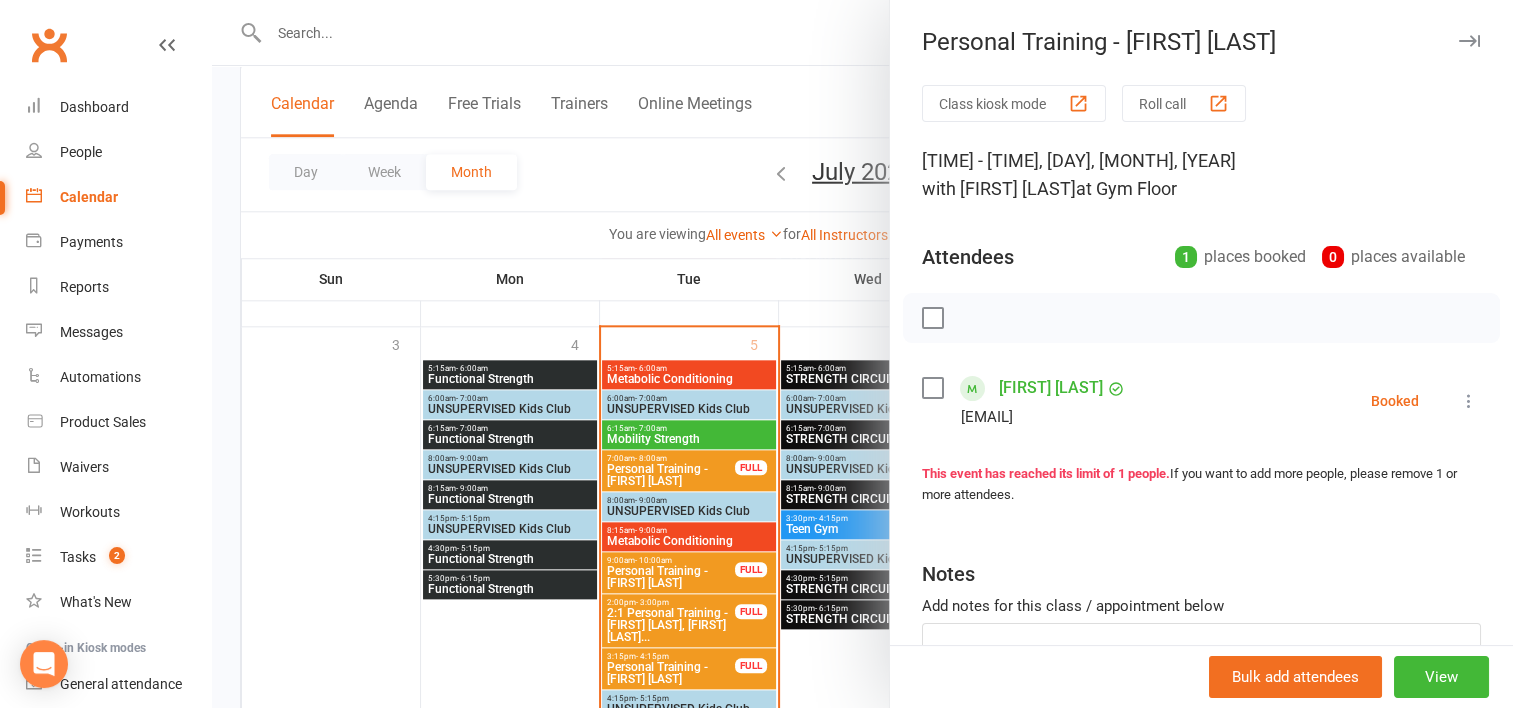 click at bounding box center [862, 354] 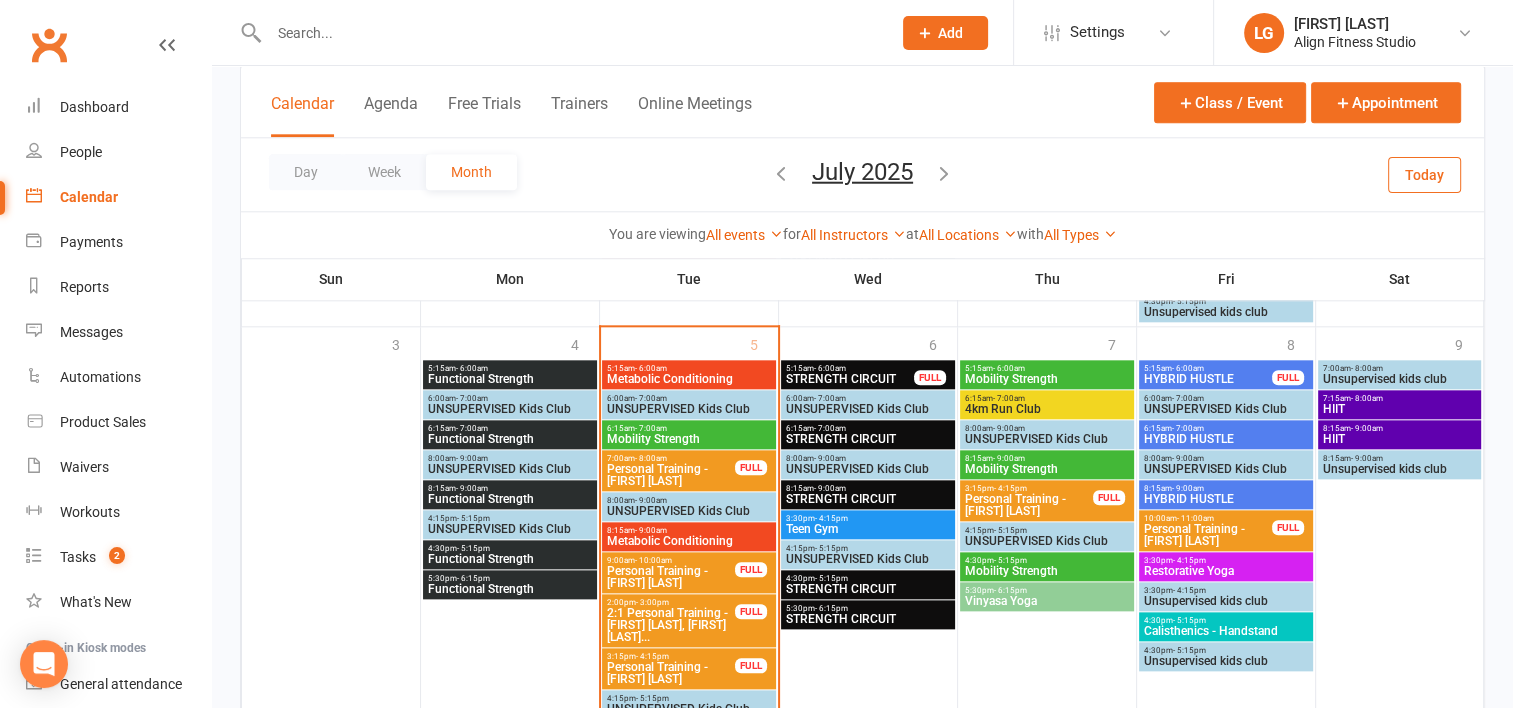 click on "- 7:00am" at bounding box center [1009, 398] 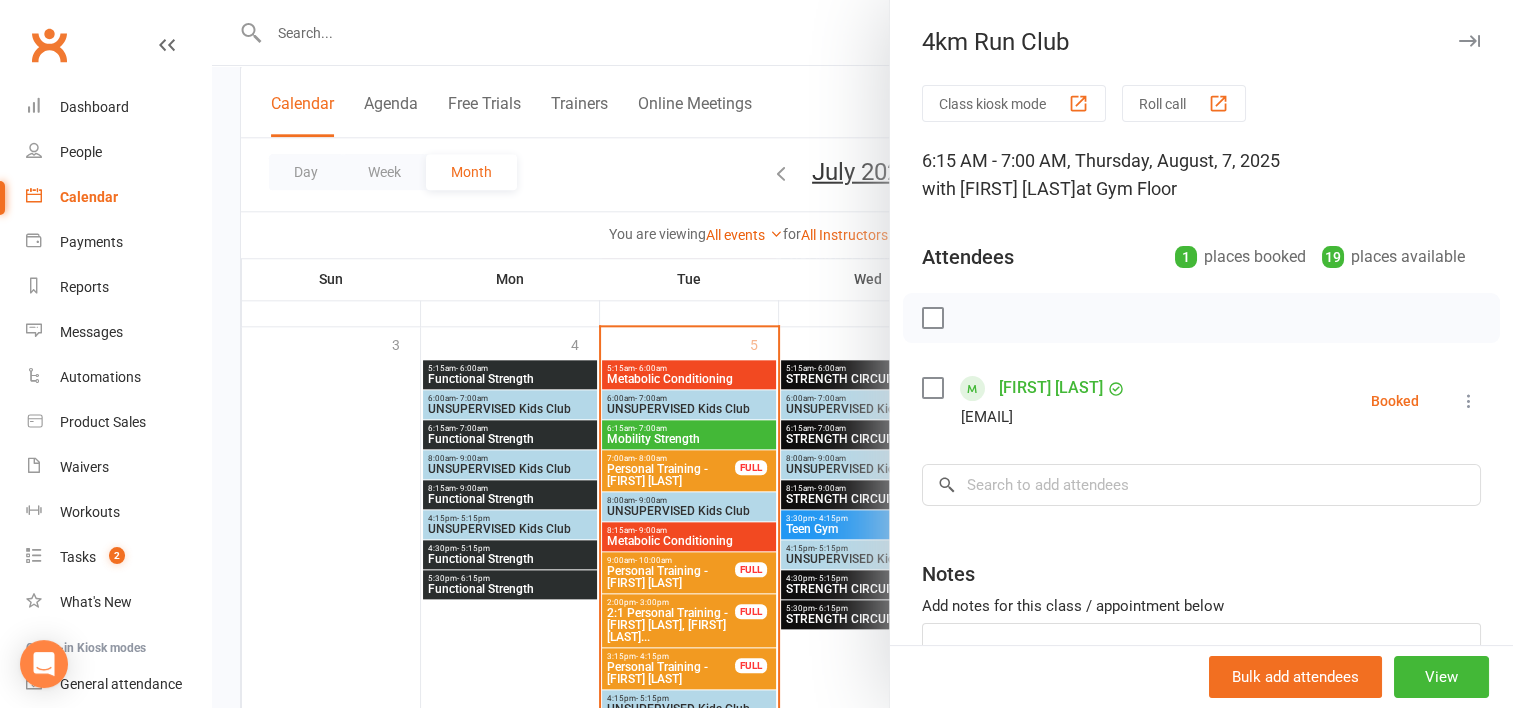 click at bounding box center (862, 354) 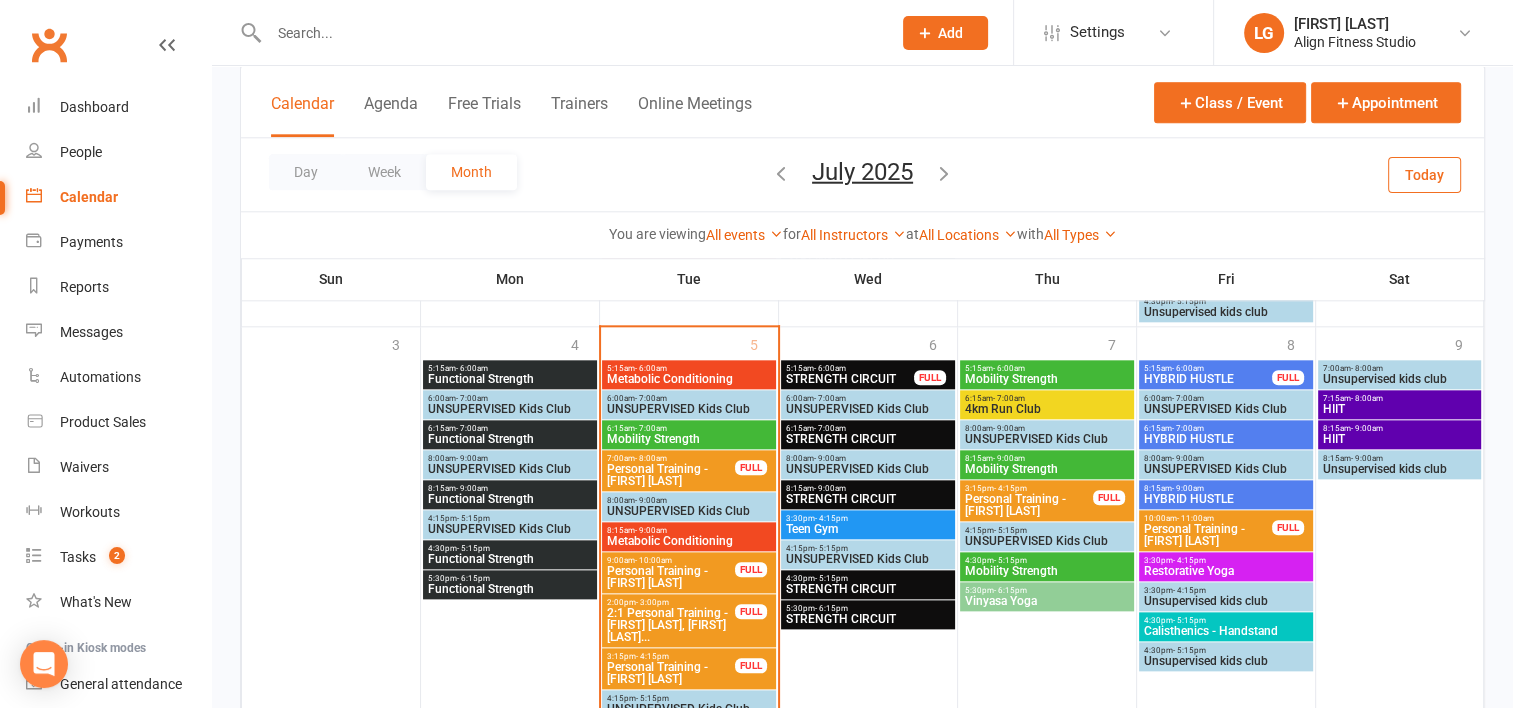 scroll, scrollTop: 2276, scrollLeft: 0, axis: vertical 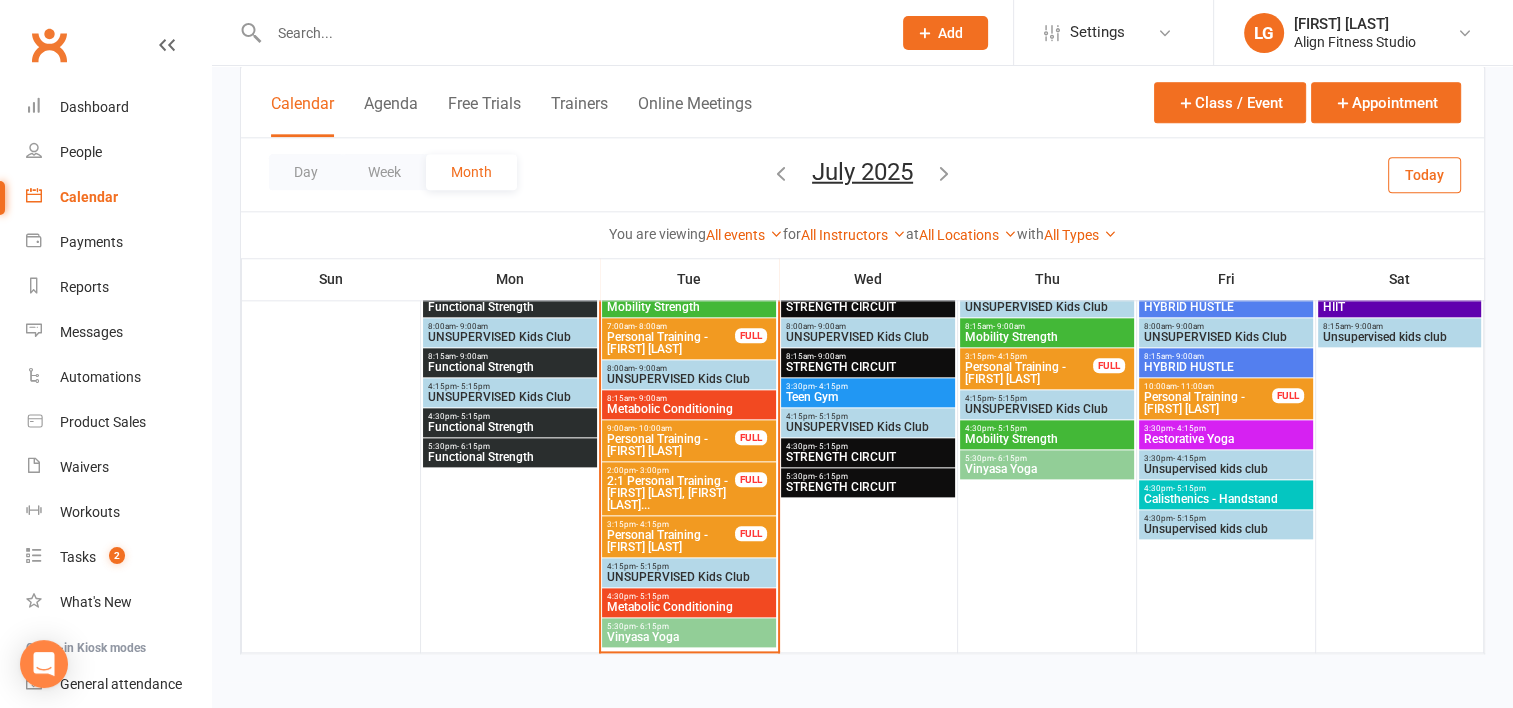 click on "Metabolic Conditioning" at bounding box center (689, 607) 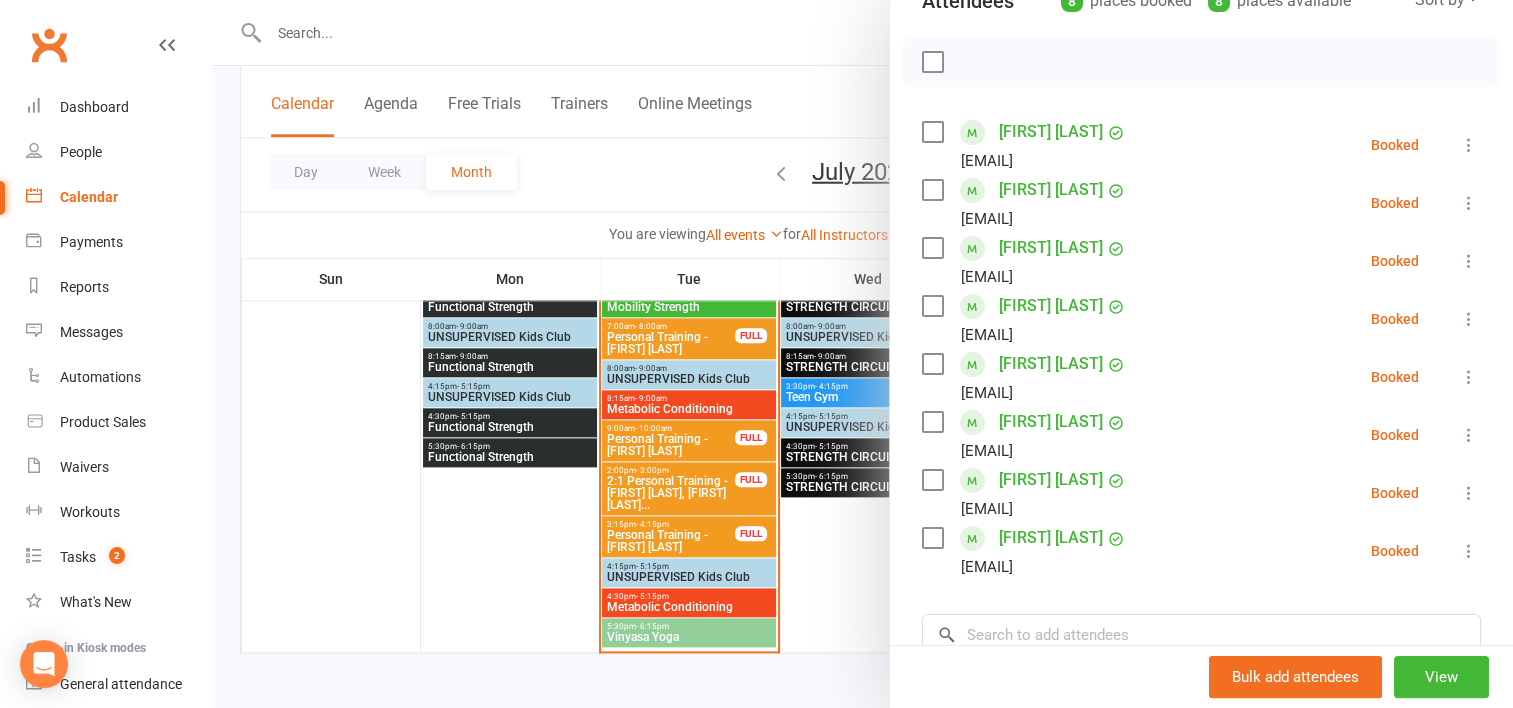 scroll, scrollTop: 262, scrollLeft: 0, axis: vertical 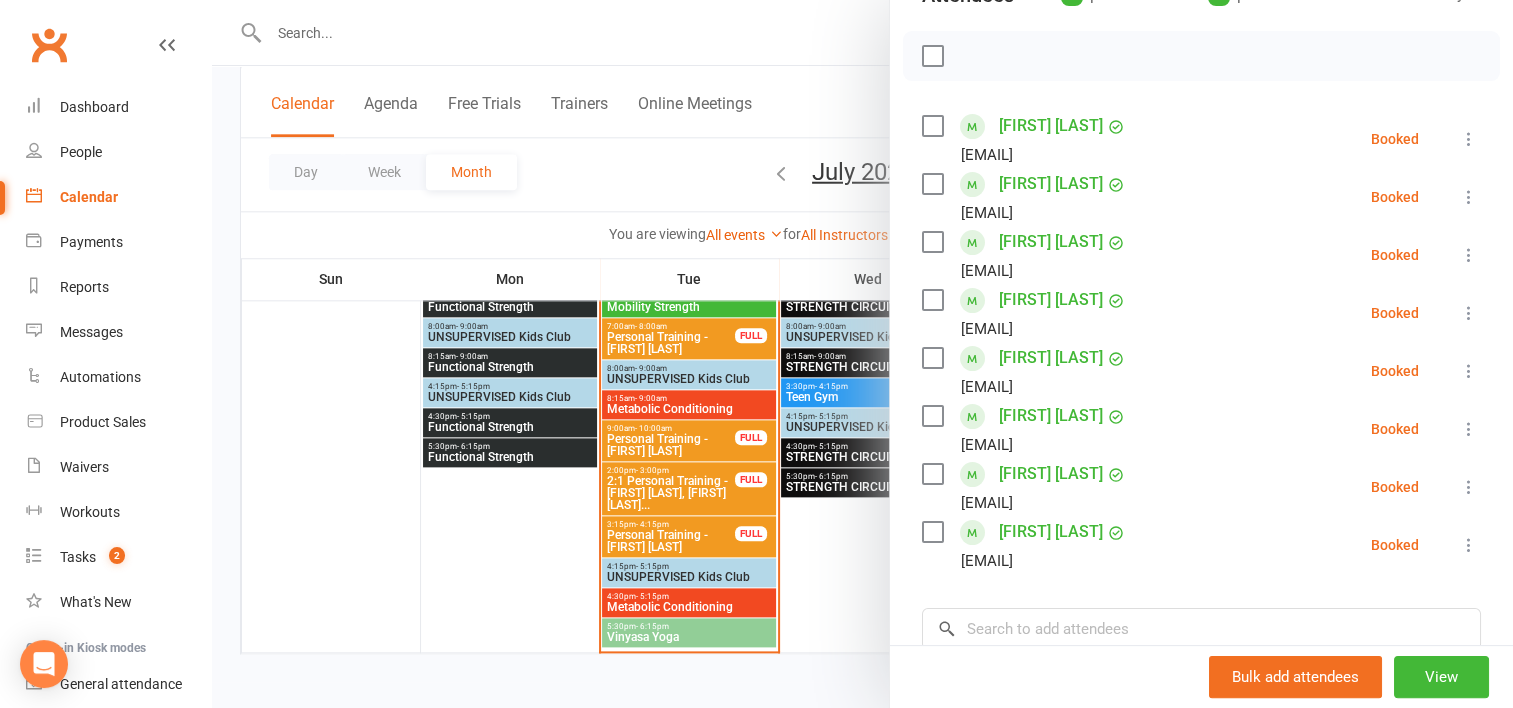 click at bounding box center (862, 354) 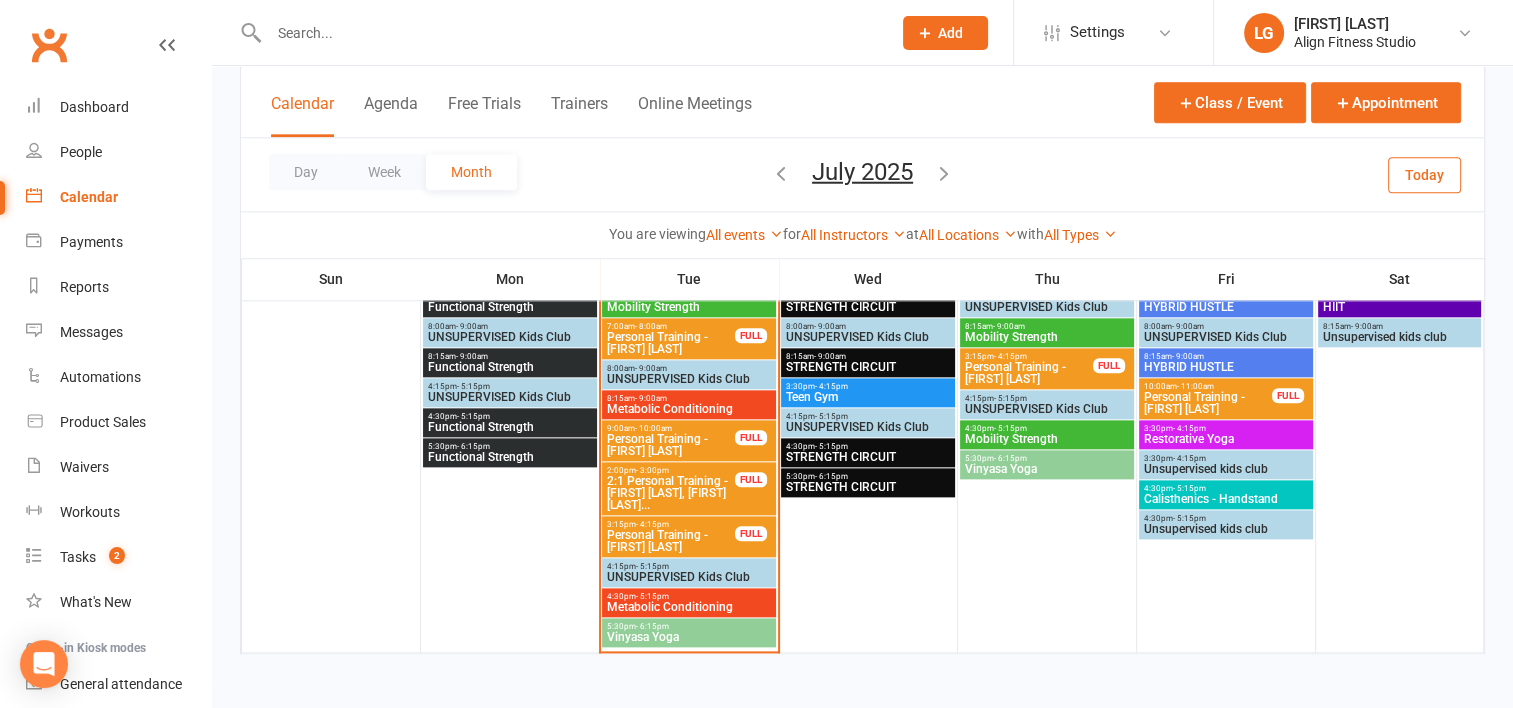 click on "5:30pm  - 6:15pm" at bounding box center [689, 626] 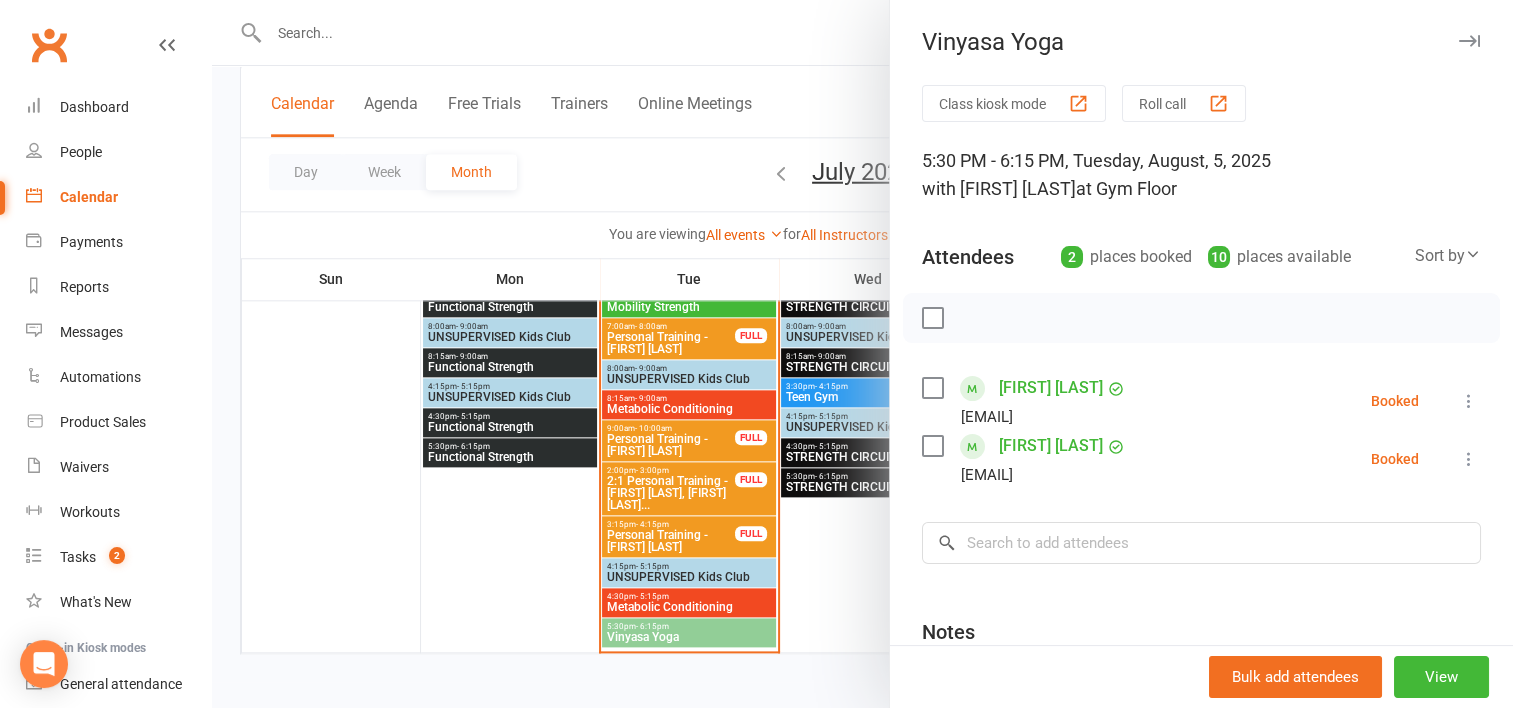 click at bounding box center [862, 354] 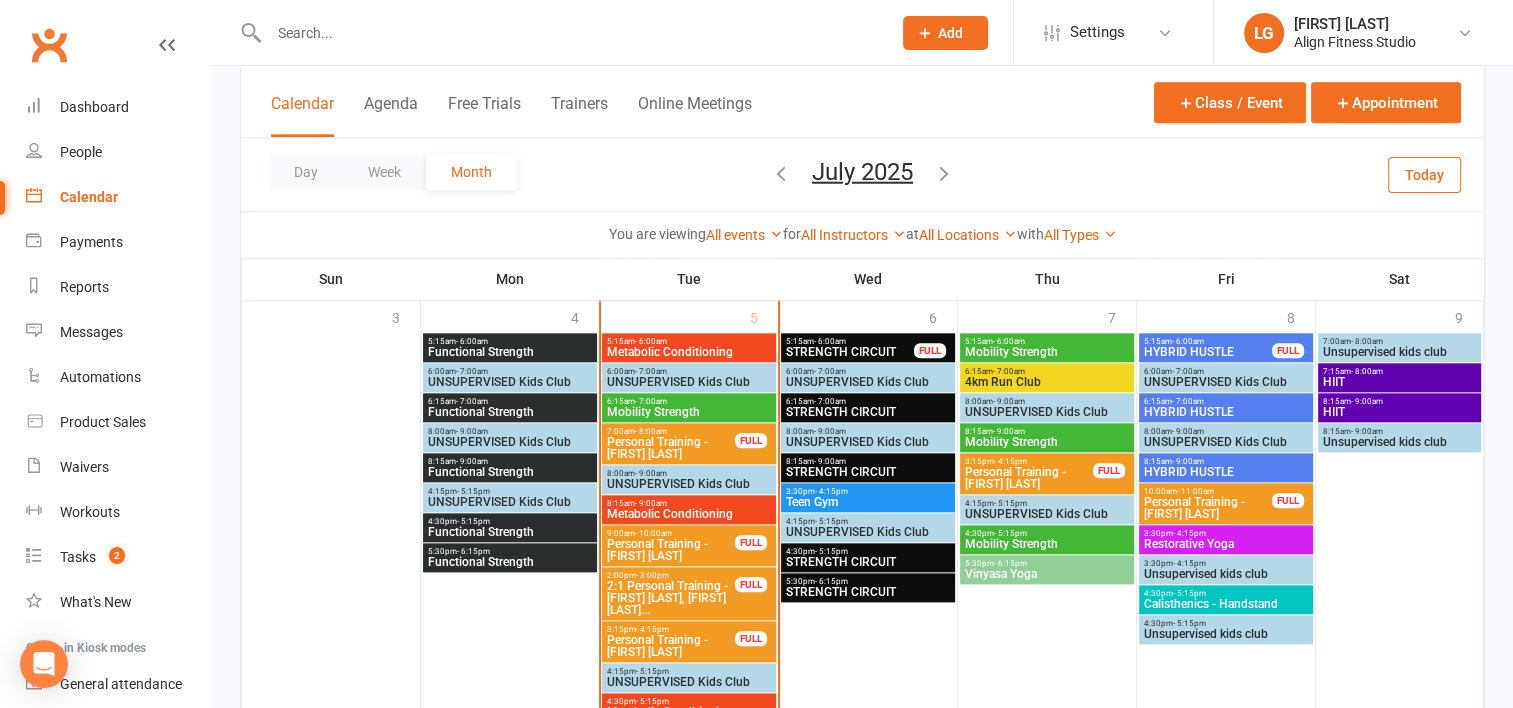 scroll, scrollTop: 2156, scrollLeft: 0, axis: vertical 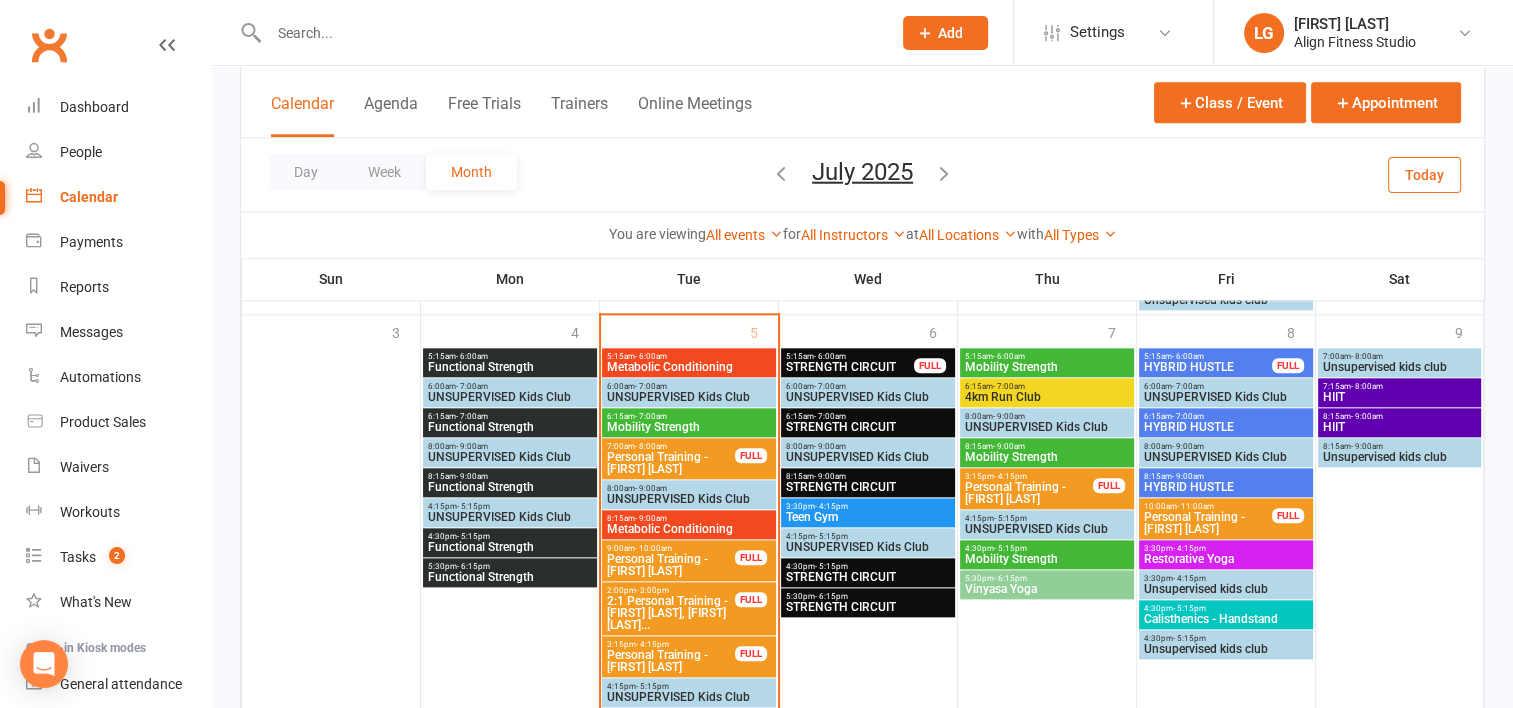 click on "STRENGTH CIRCUIT" at bounding box center [850, 367] 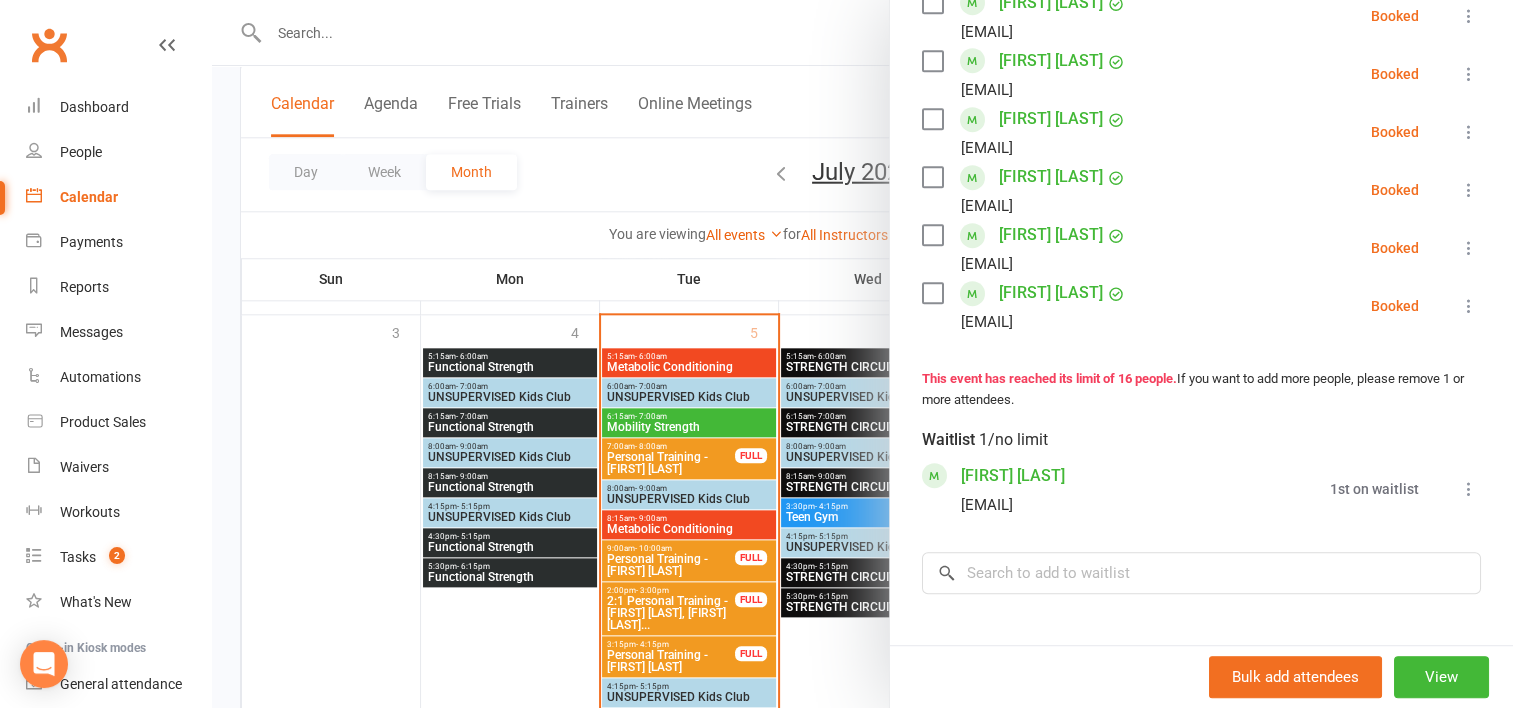scroll, scrollTop: 992, scrollLeft: 0, axis: vertical 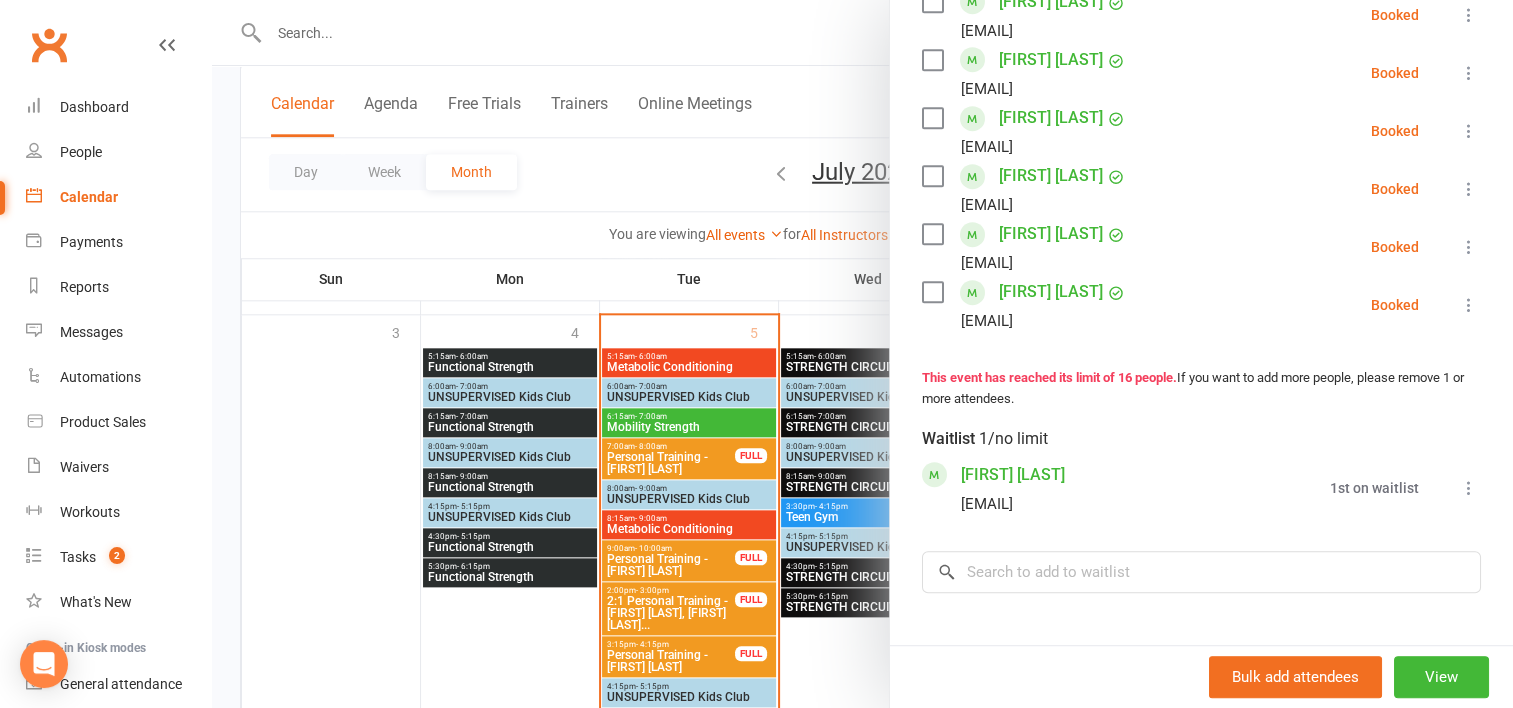 click at bounding box center [862, 354] 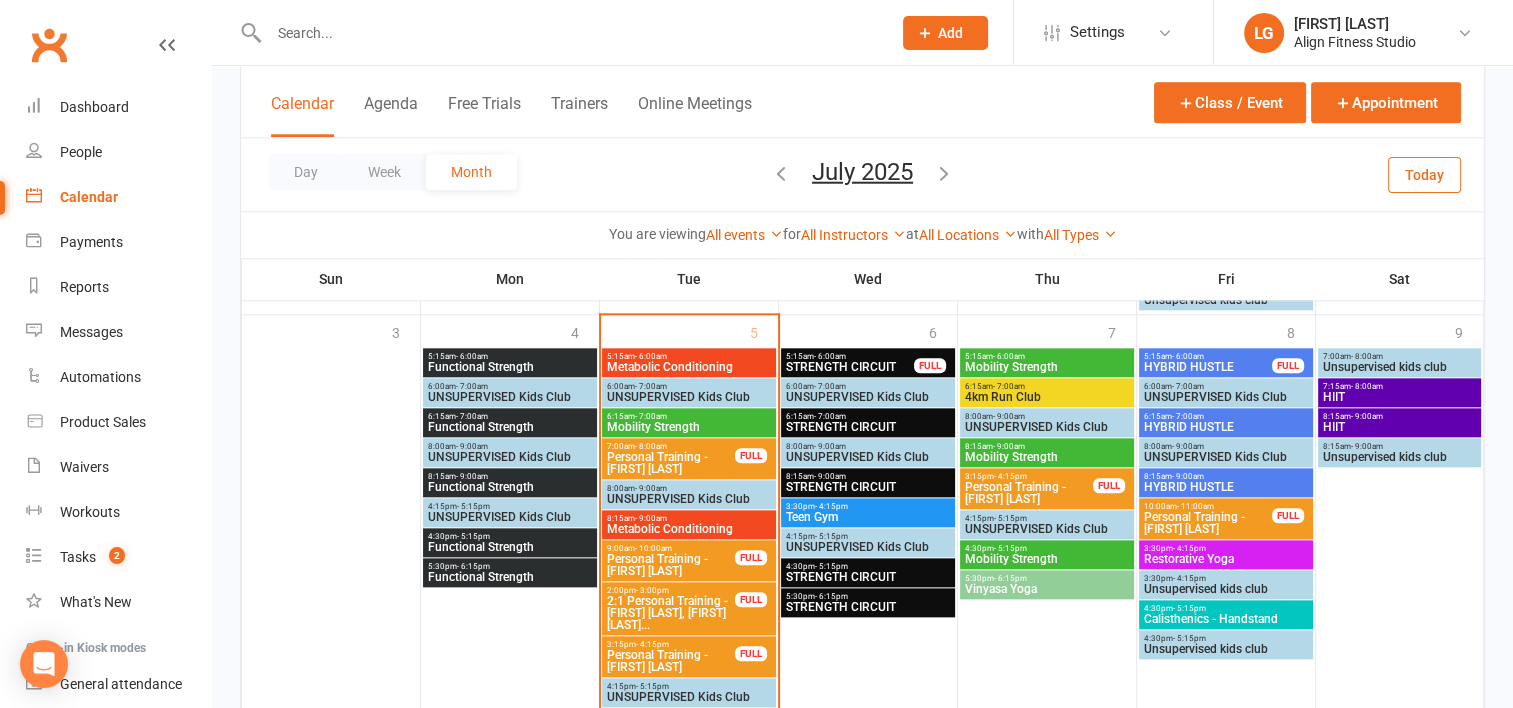 click on "STRENGTH CIRCUIT" at bounding box center (868, 427) 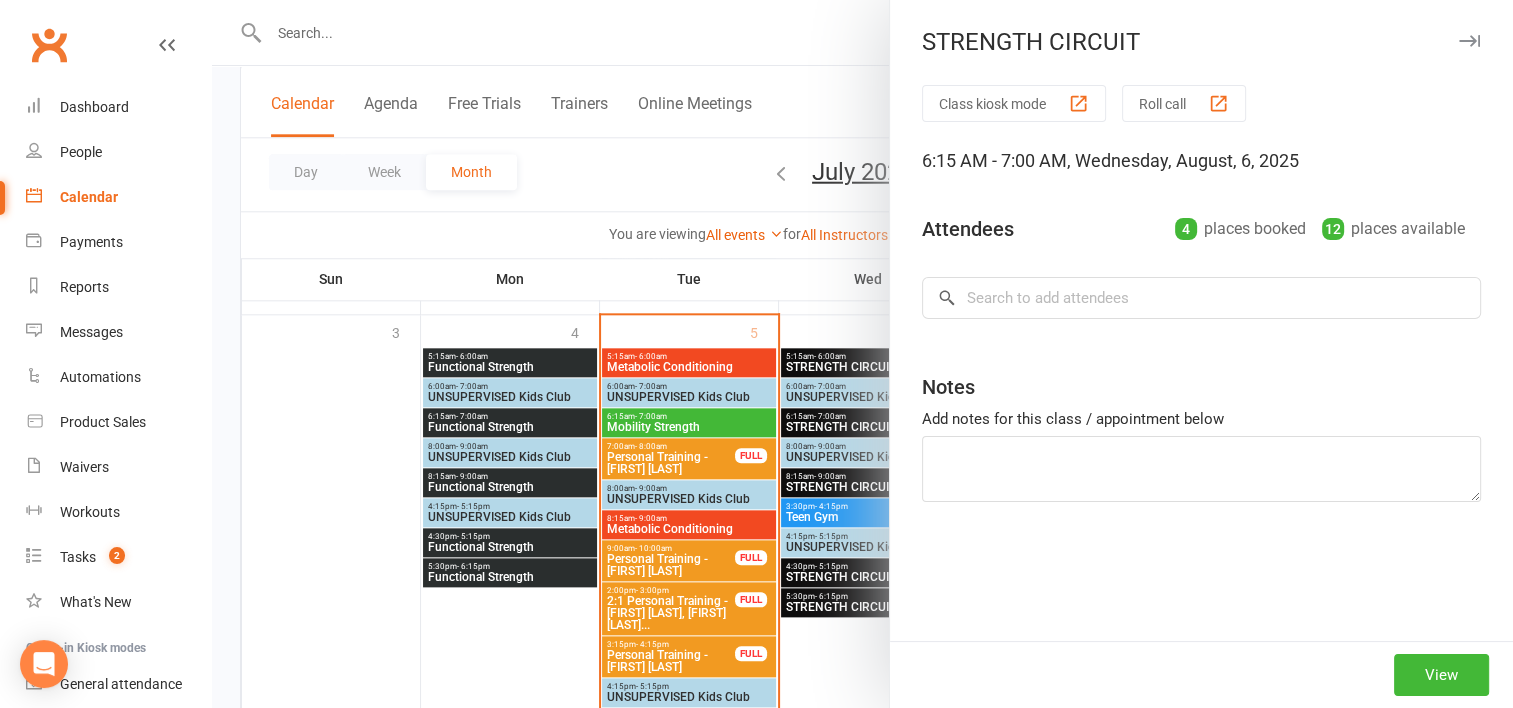 click at bounding box center [862, 354] 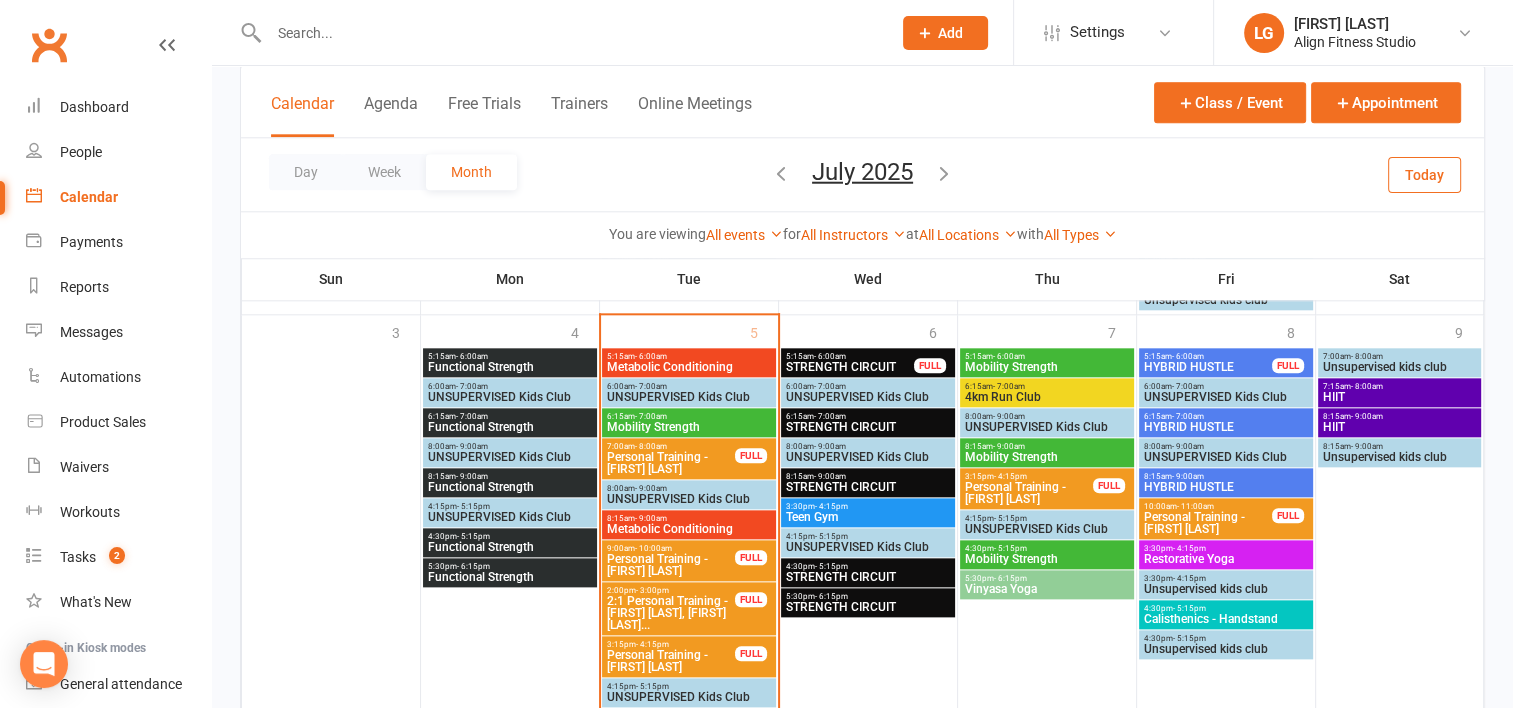 click on "STRENGTH CIRCUIT" at bounding box center (868, 427) 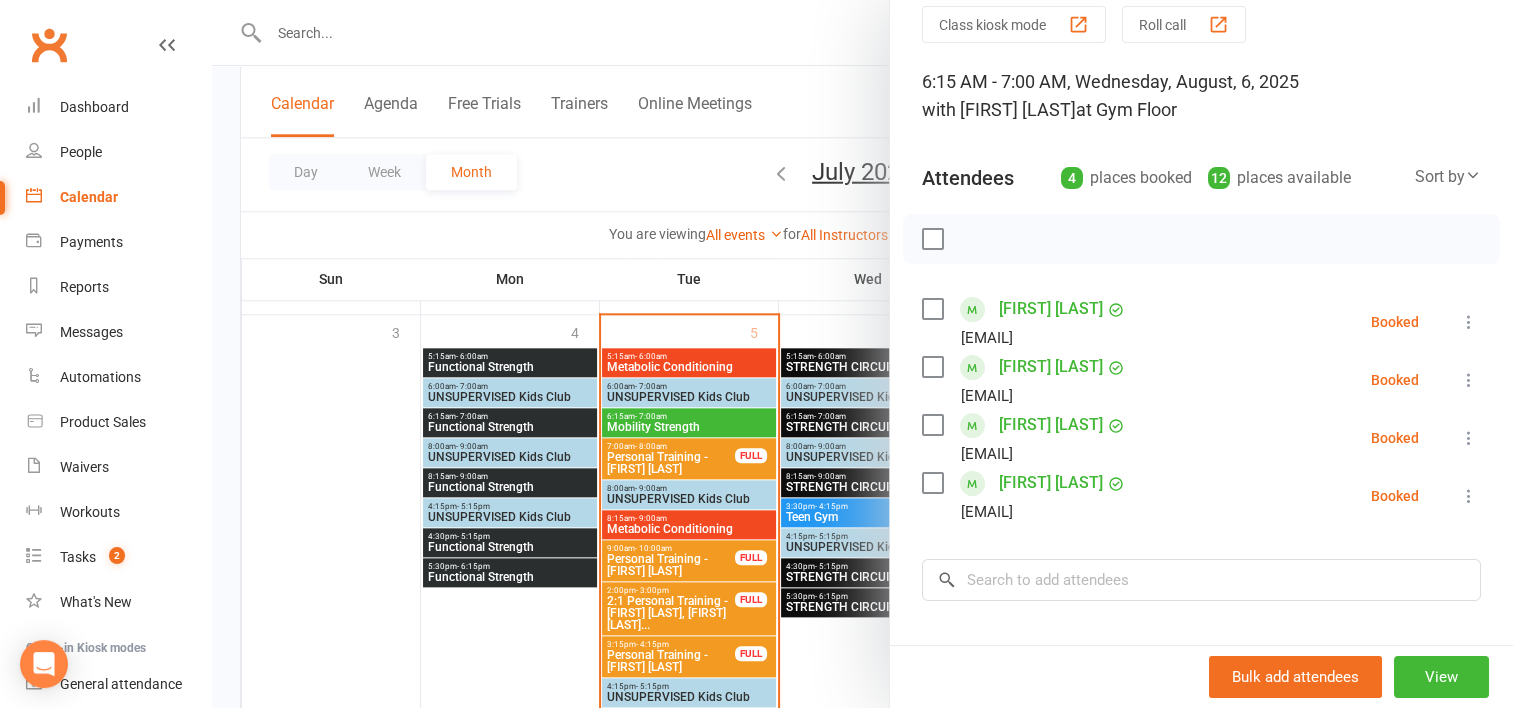 scroll, scrollTop: 104, scrollLeft: 0, axis: vertical 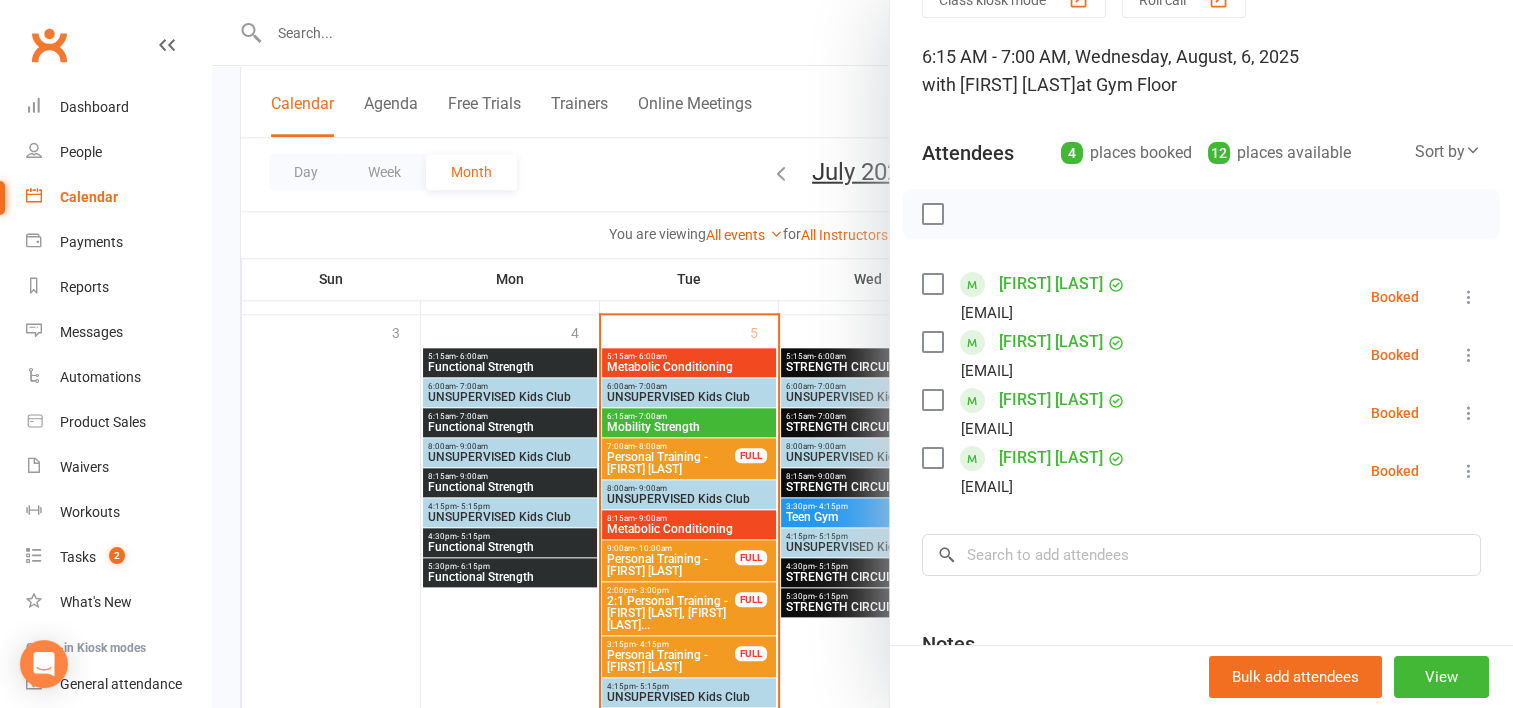 click at bounding box center (862, 354) 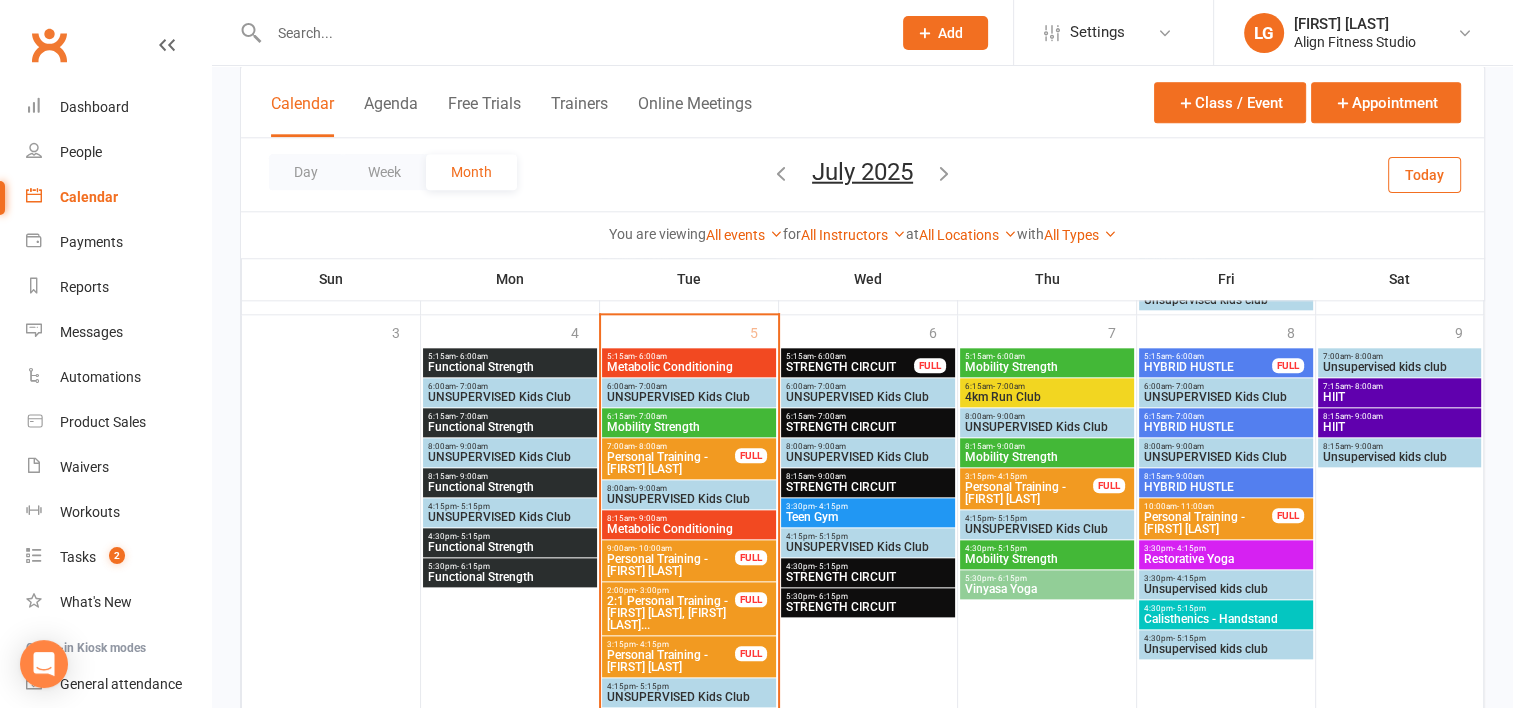 click on "STRENGTH CIRCUIT" at bounding box center (868, 487) 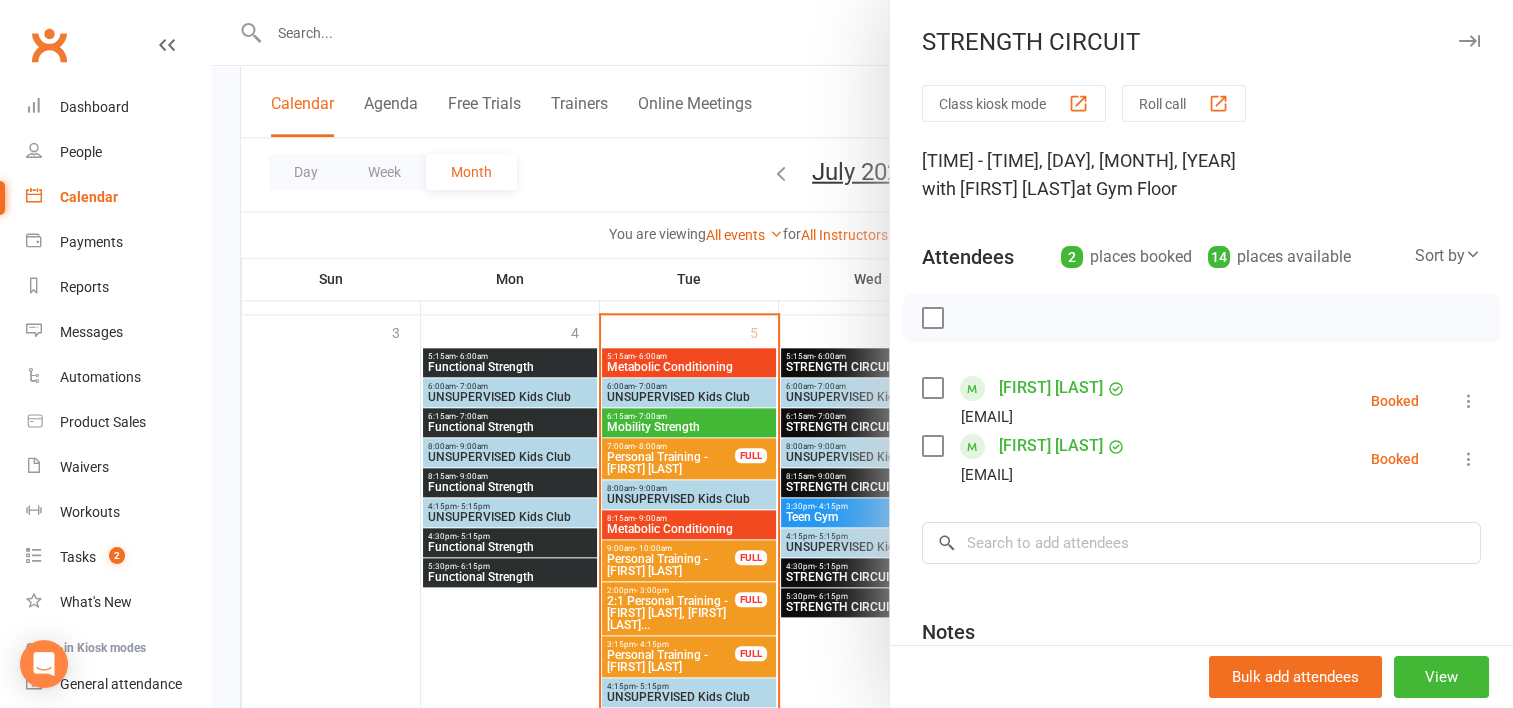 click at bounding box center [862, 354] 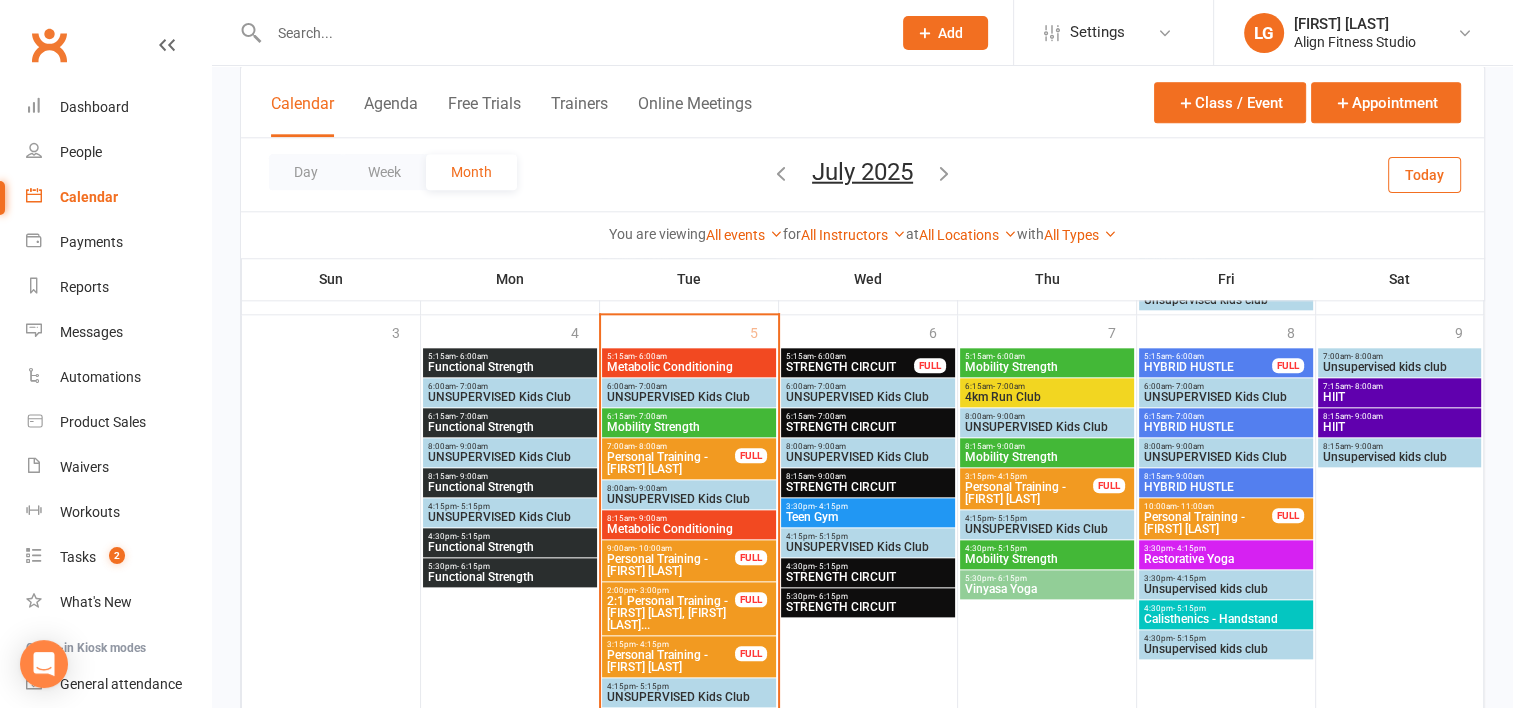 click on "[TIME] - [TIME] STRENGTH CIRCUIT" at bounding box center (868, 572) 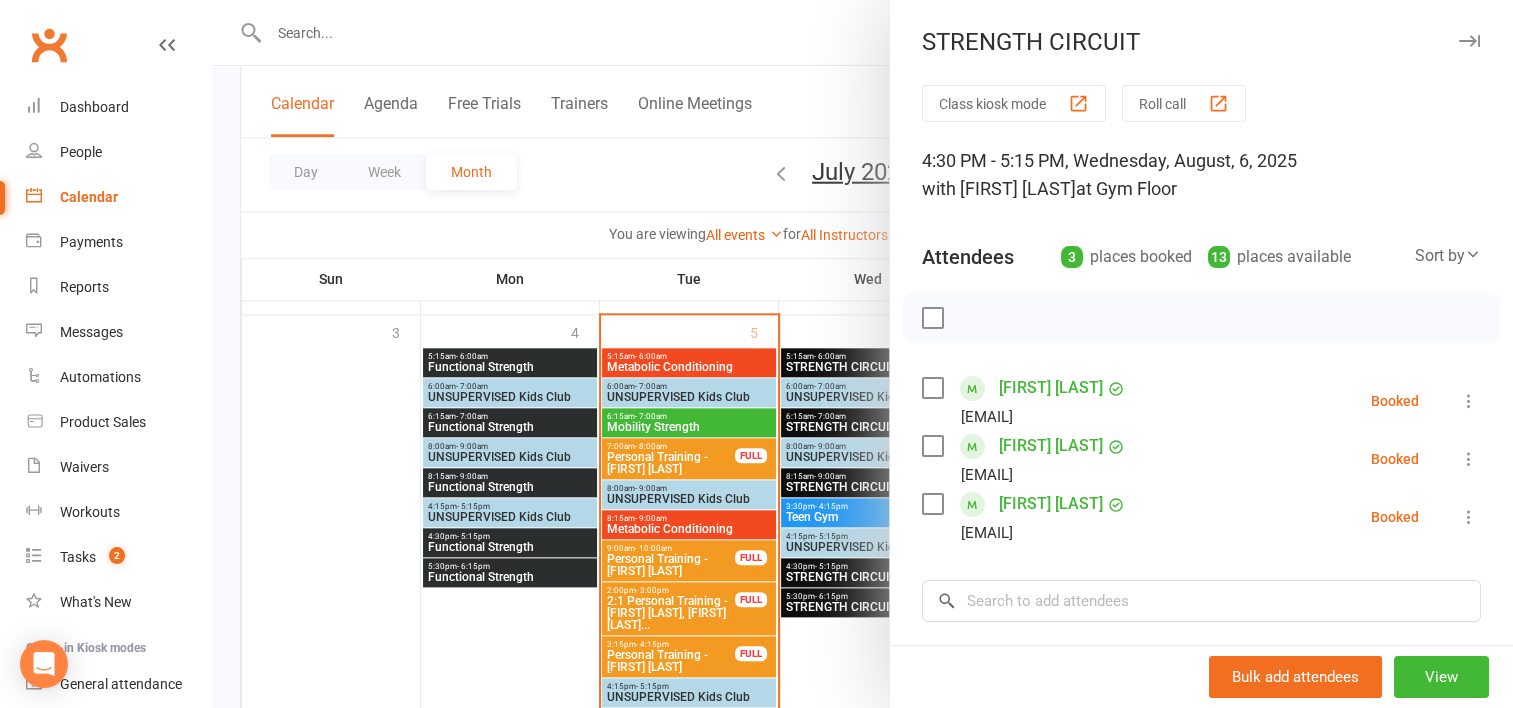 click at bounding box center [862, 354] 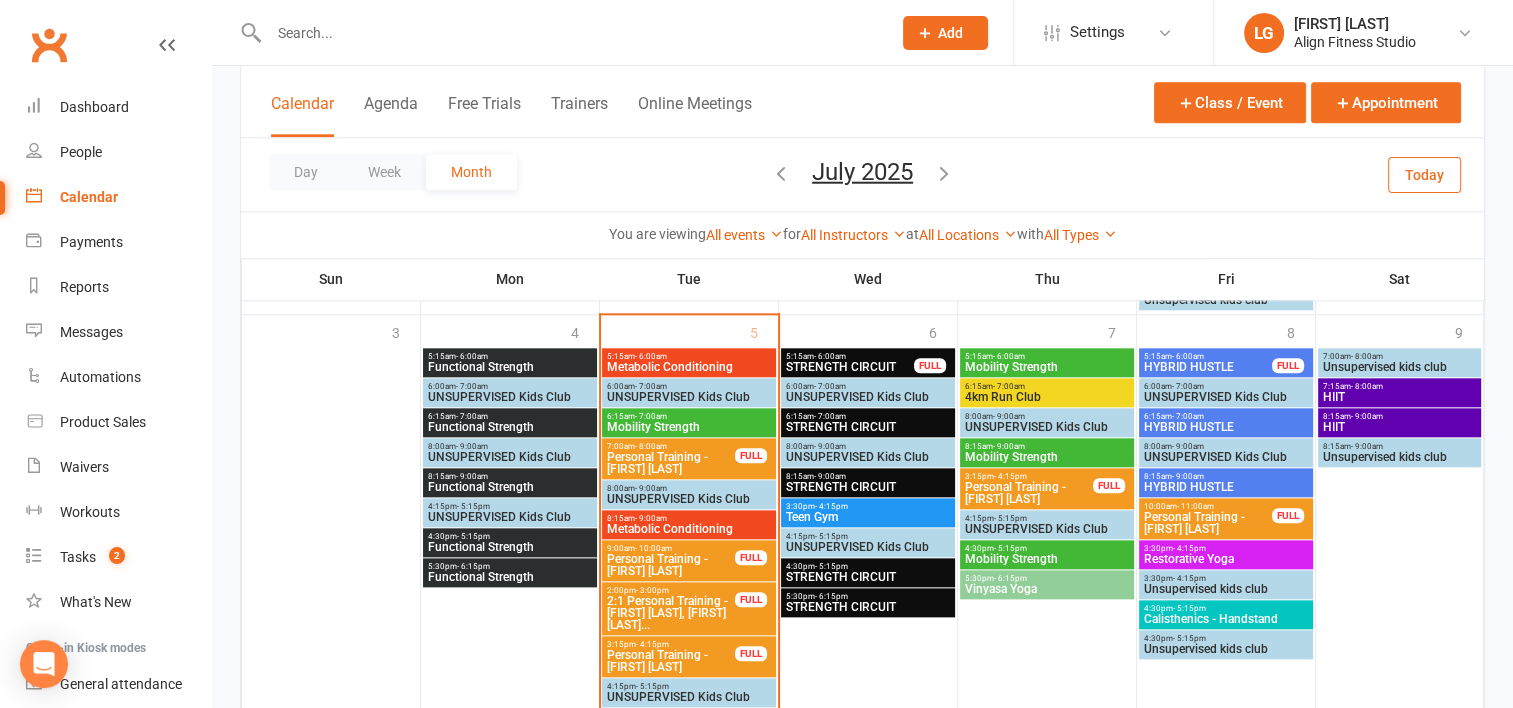 click on "STRENGTH CIRCUIT" at bounding box center (868, 607) 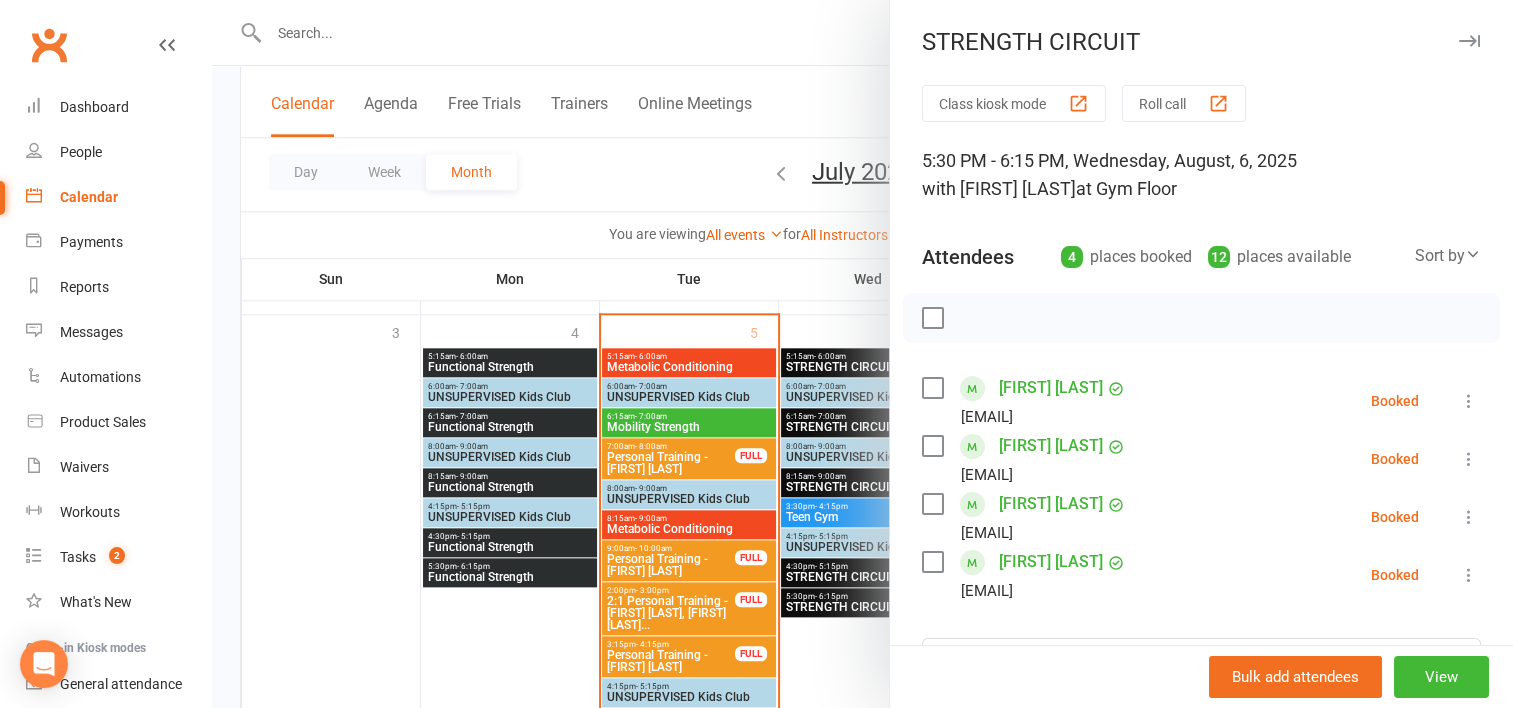 click at bounding box center [862, 354] 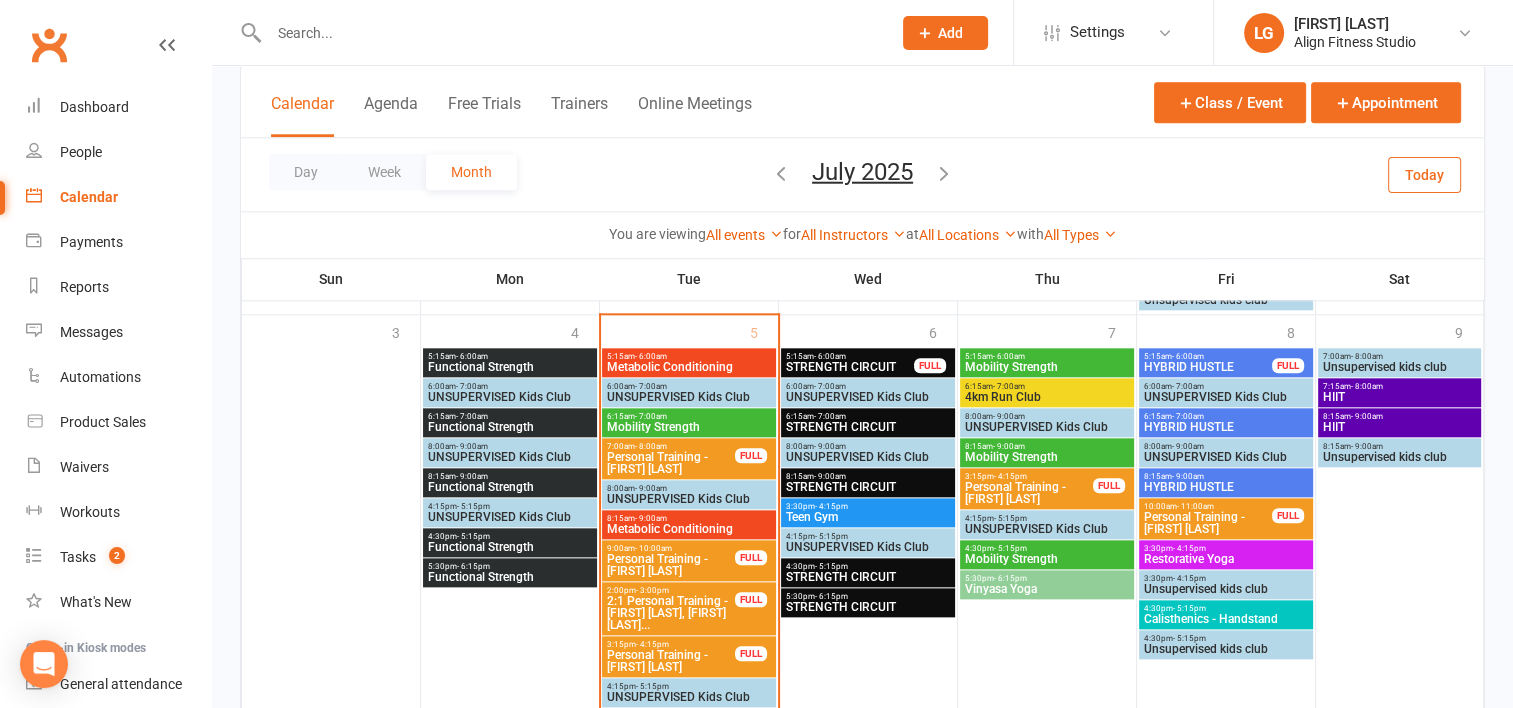 click on "3:30pm  - 4:15pm" at bounding box center [868, 506] 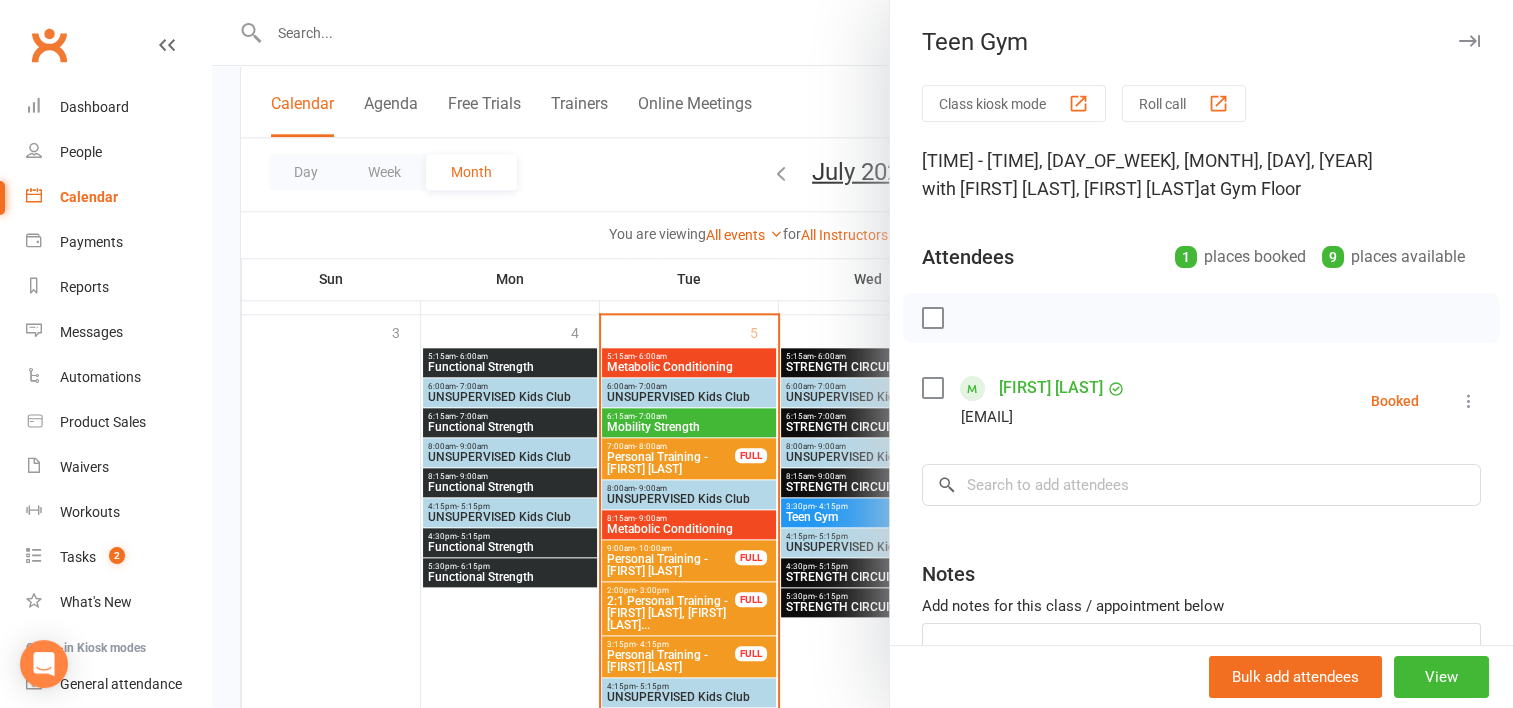 click at bounding box center (862, 354) 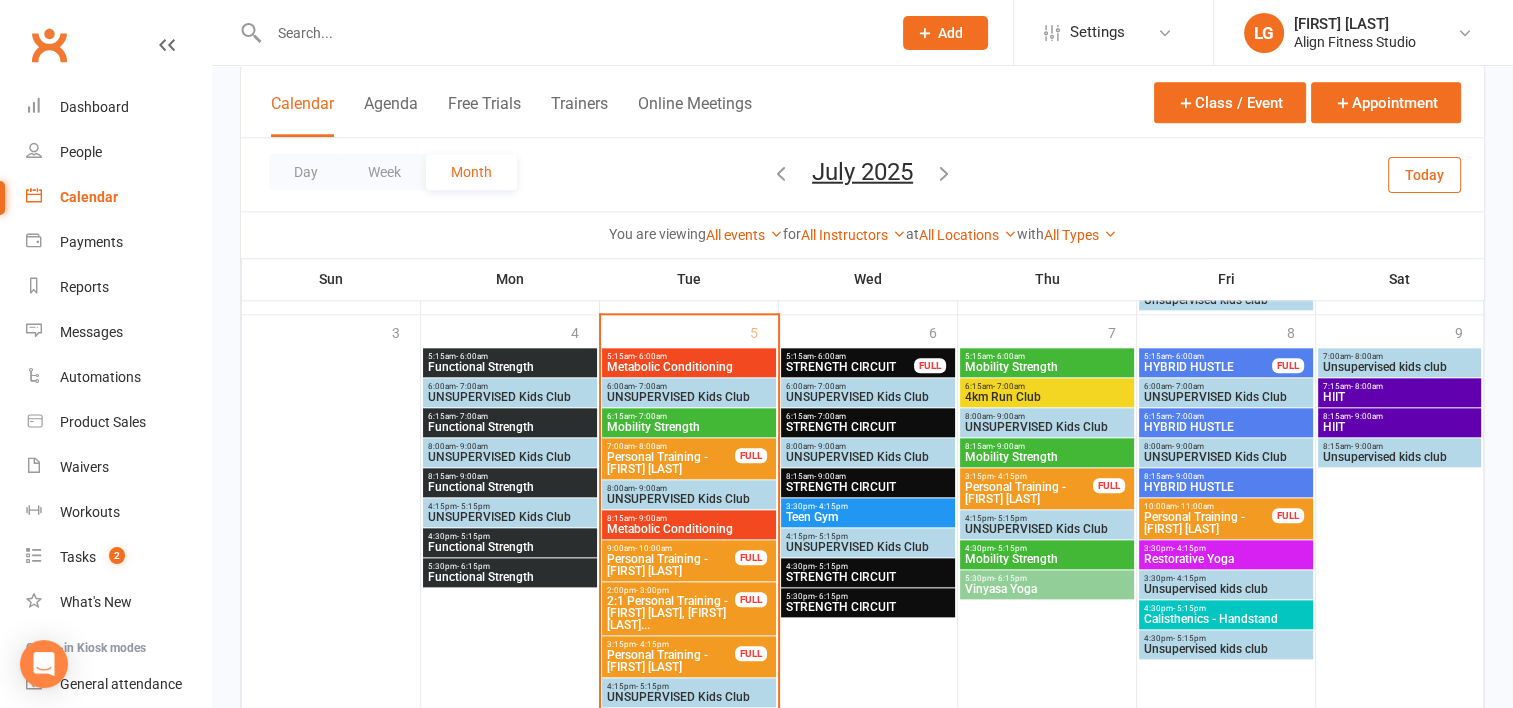 click on "5:15am  - 6:00am Mobility Strength" at bounding box center [1047, 362] 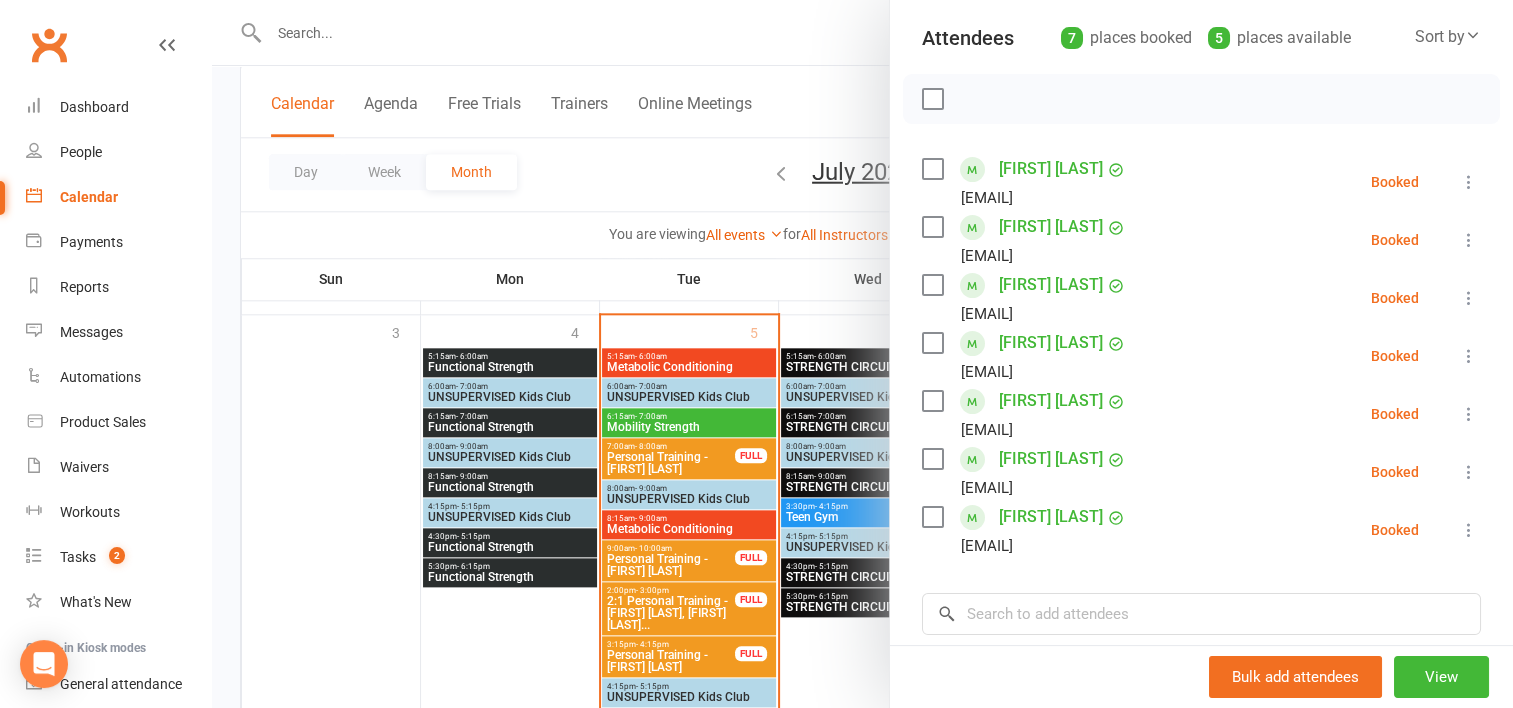 scroll, scrollTop: 220, scrollLeft: 0, axis: vertical 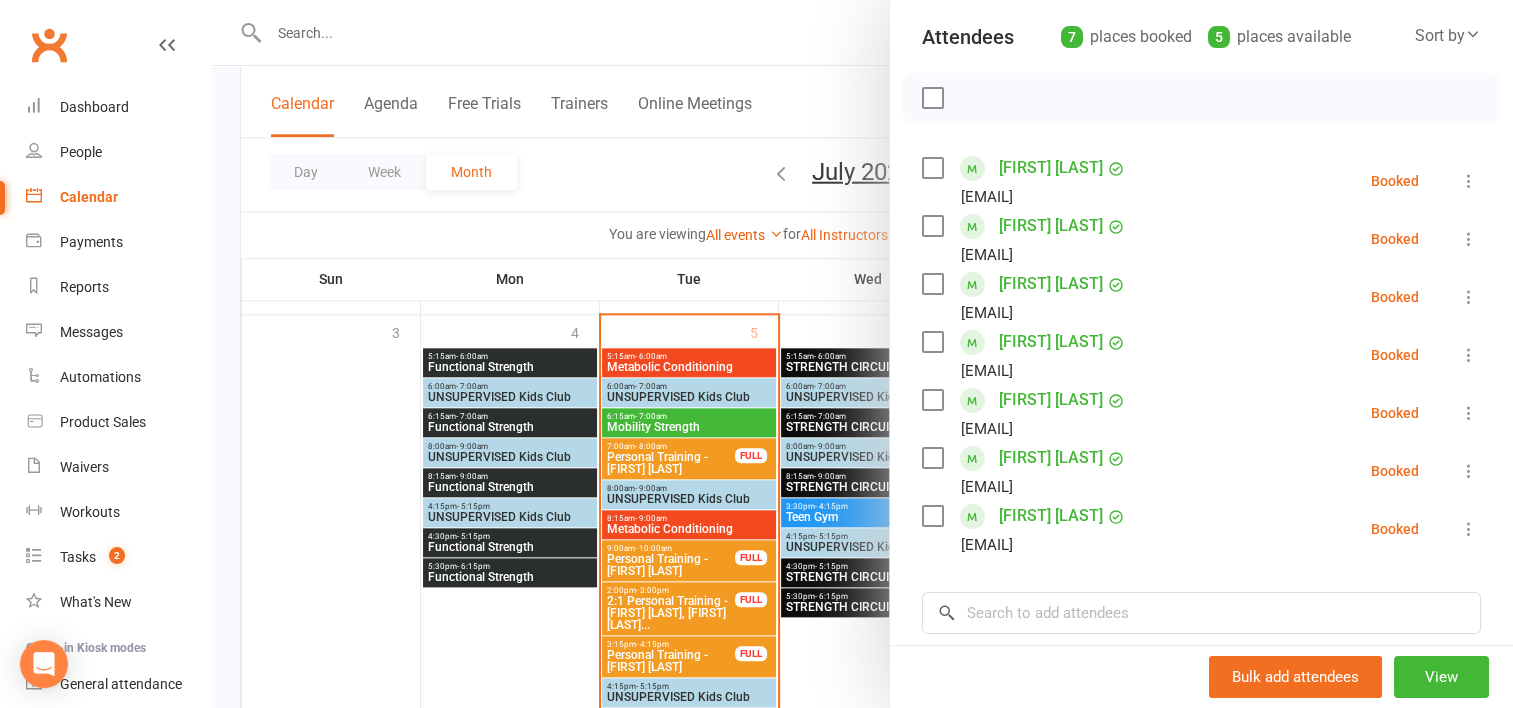 click at bounding box center (862, 354) 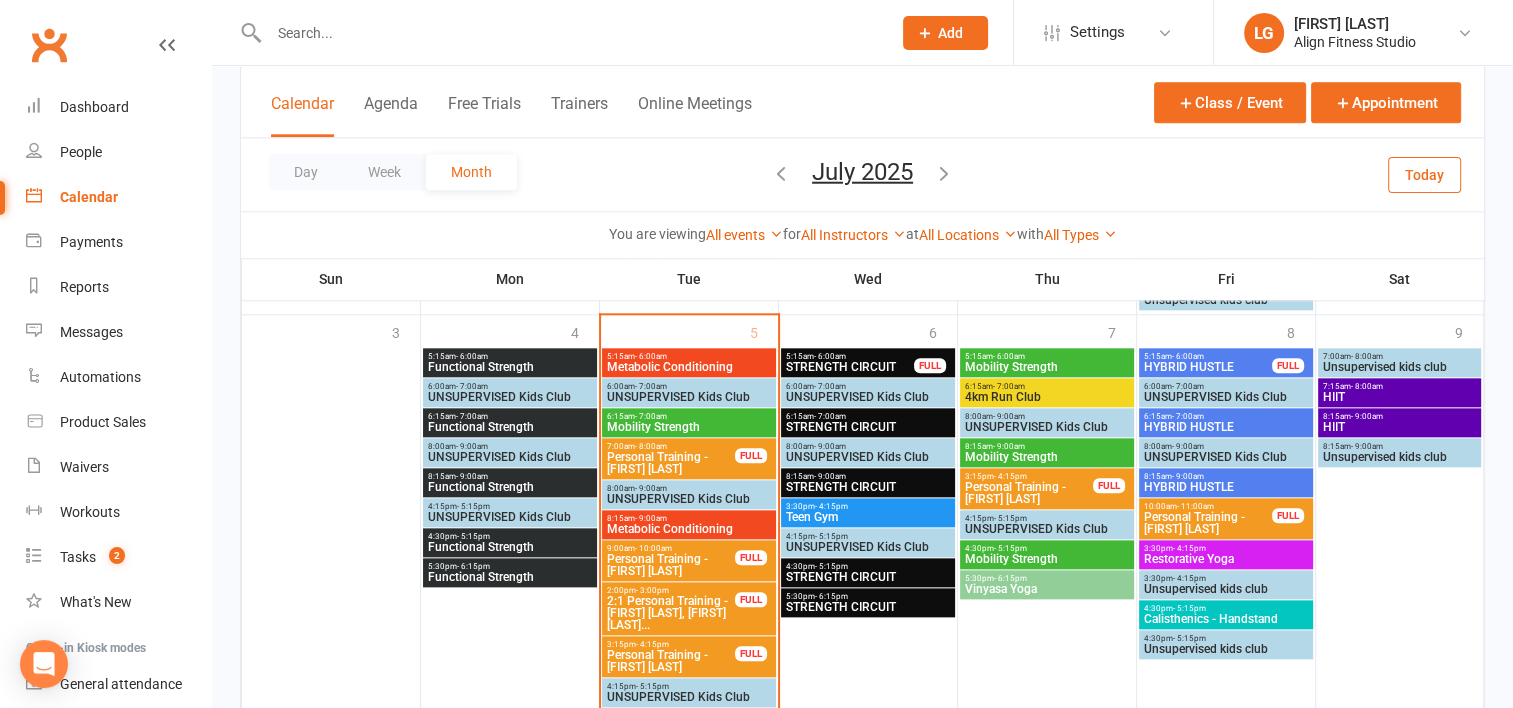click on "Mobility Strength" at bounding box center [1047, 457] 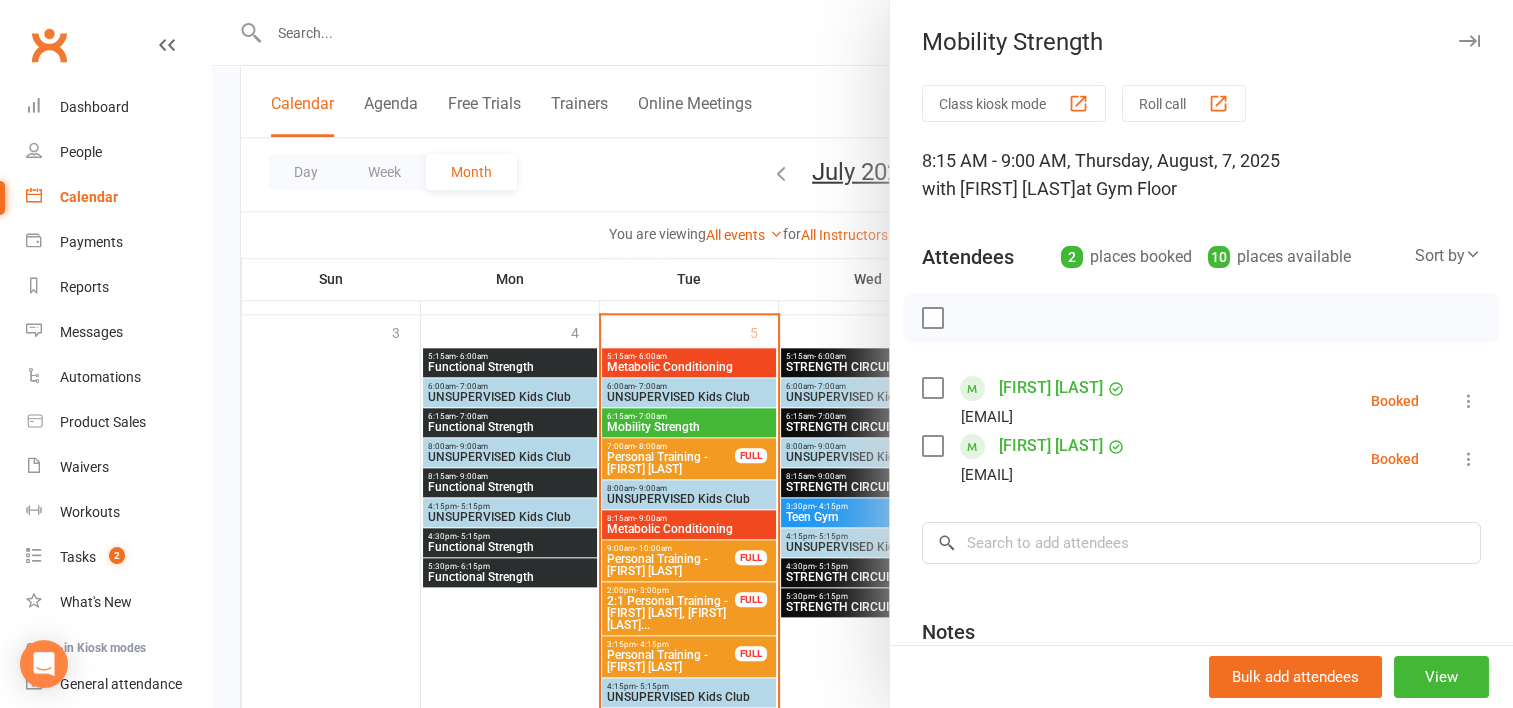 click at bounding box center (862, 354) 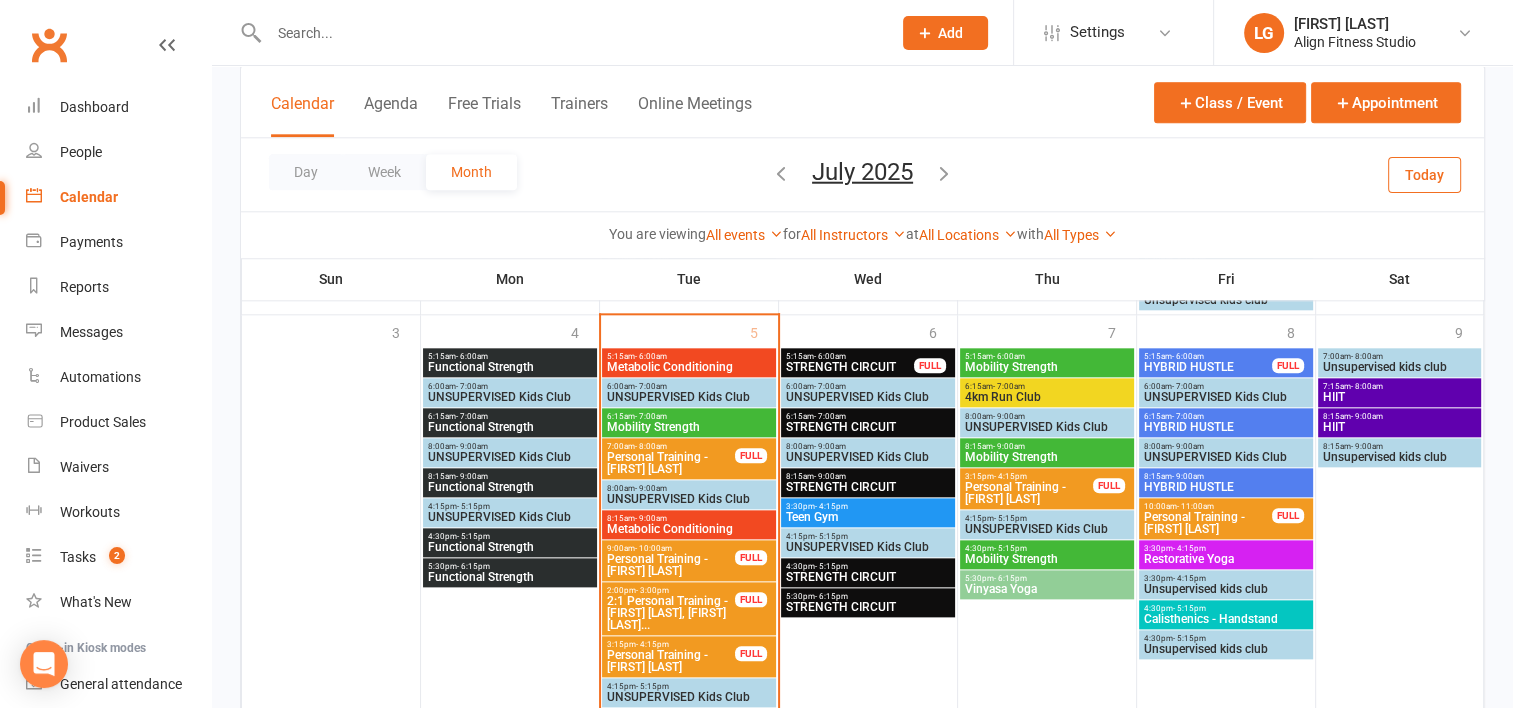 click on "Mobility Strength" at bounding box center (1047, 559) 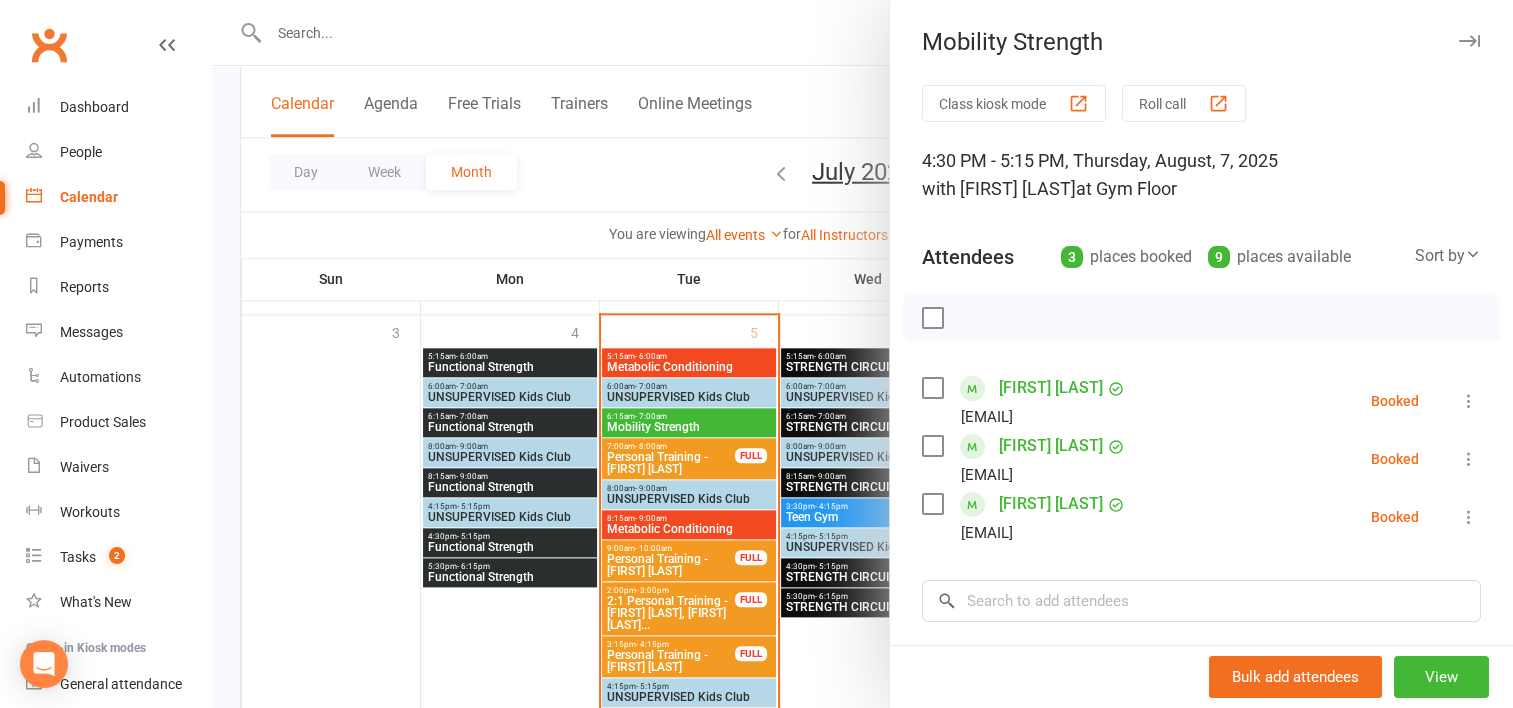 click at bounding box center (862, 354) 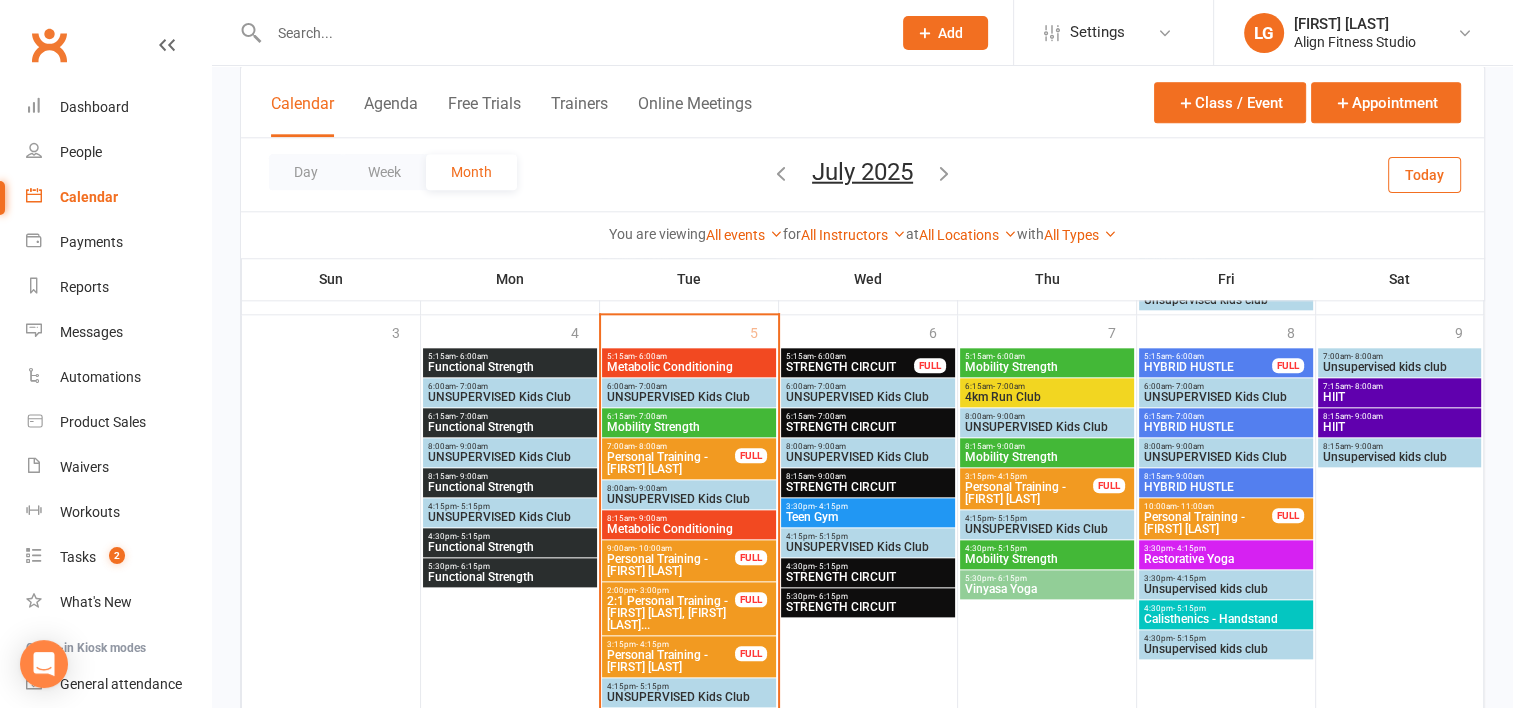 click on "5:30pm  - 6:15pm" at bounding box center [1047, 578] 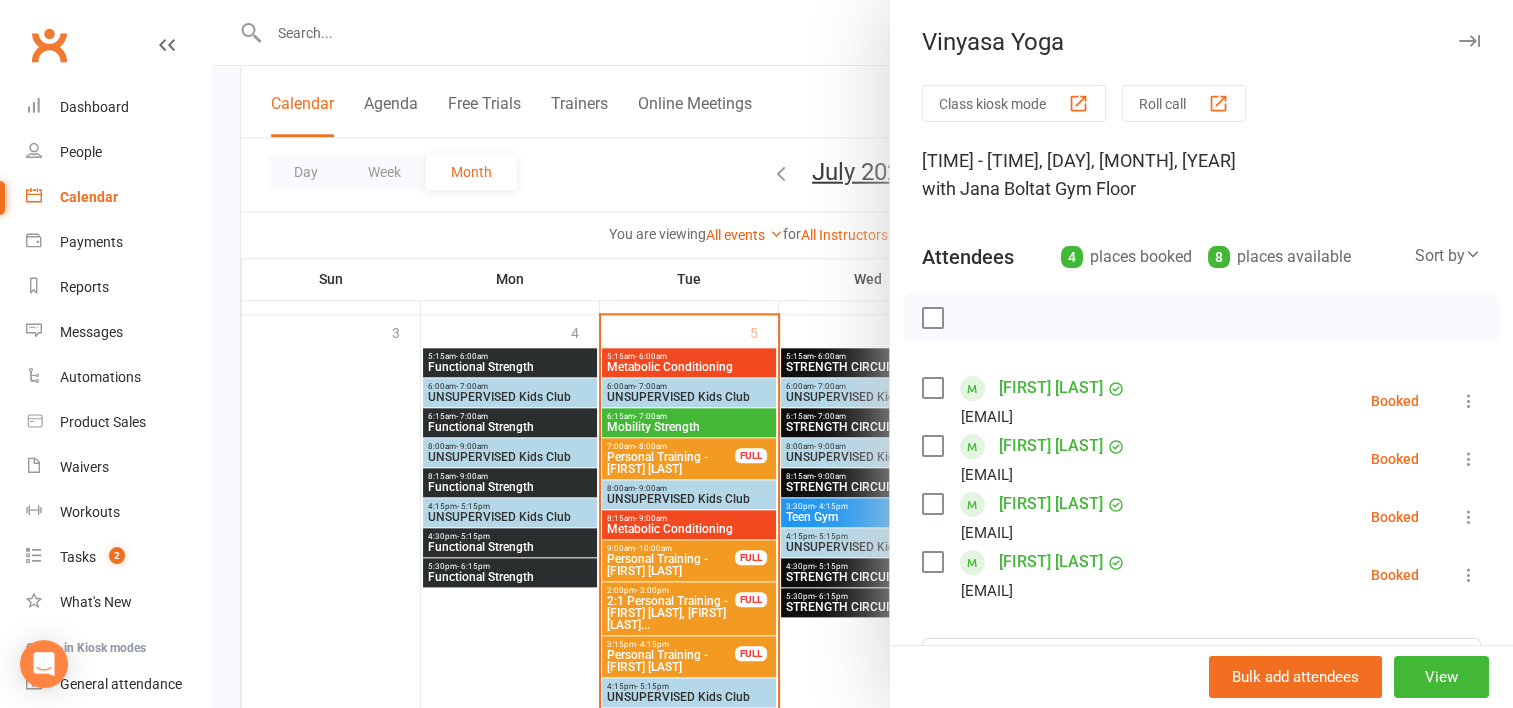 click at bounding box center (862, 354) 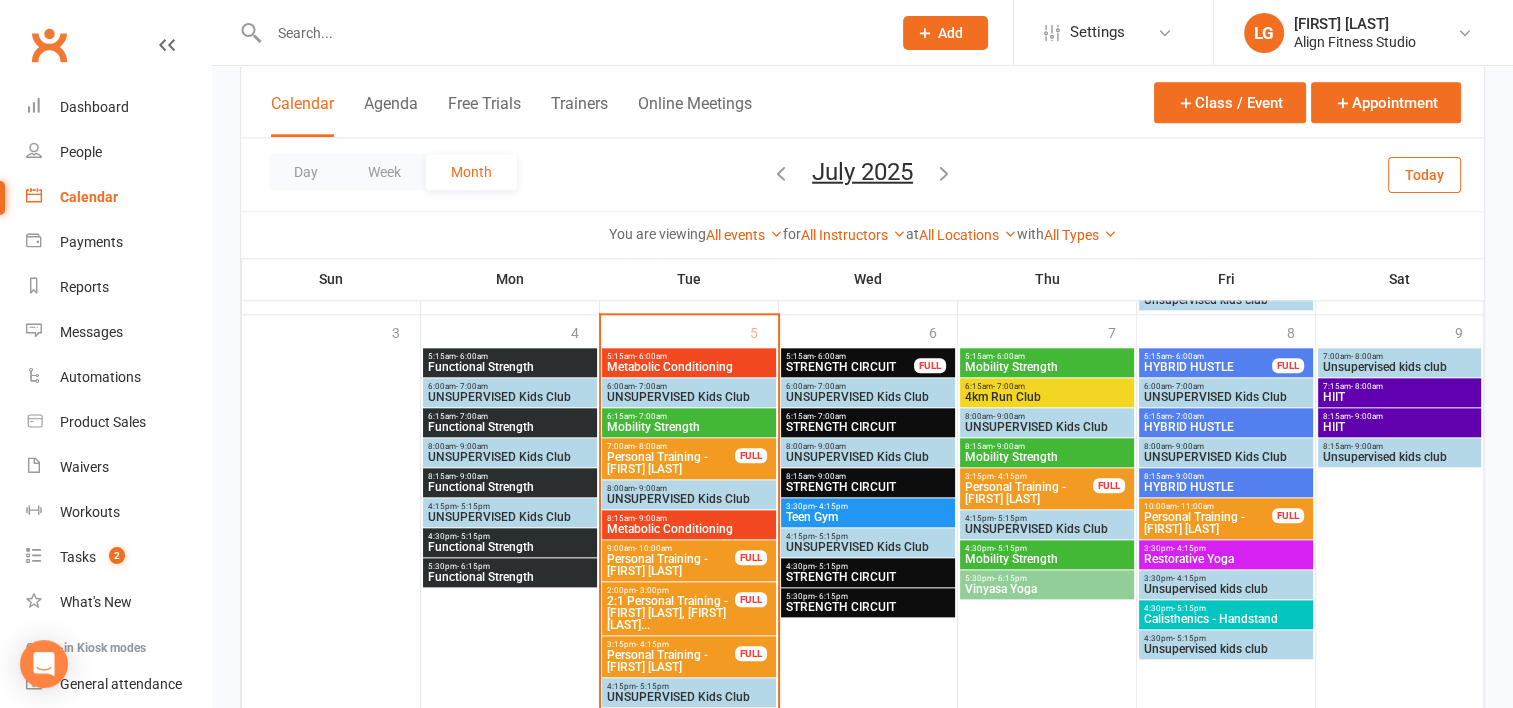 click on "HYBRID HUSTLE" at bounding box center [1208, 367] 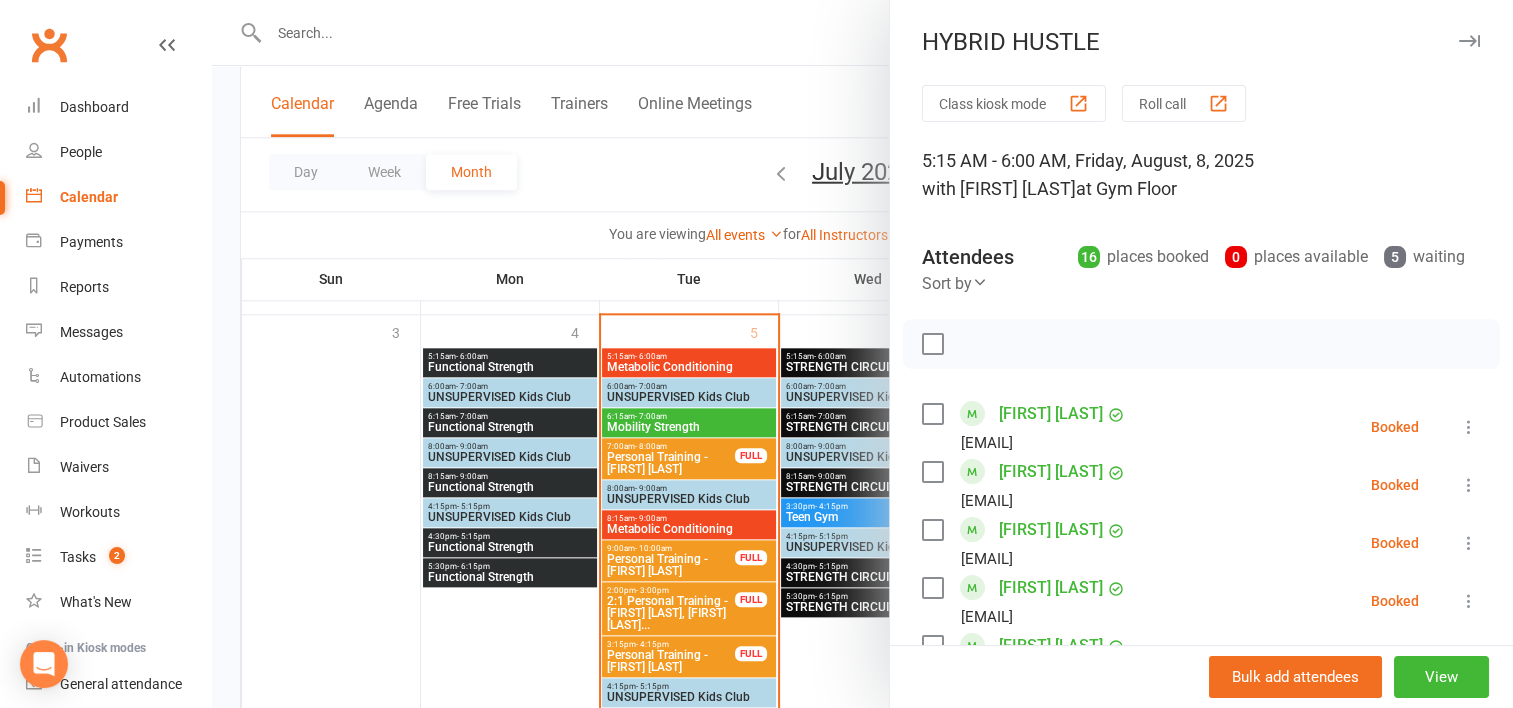 click at bounding box center [862, 354] 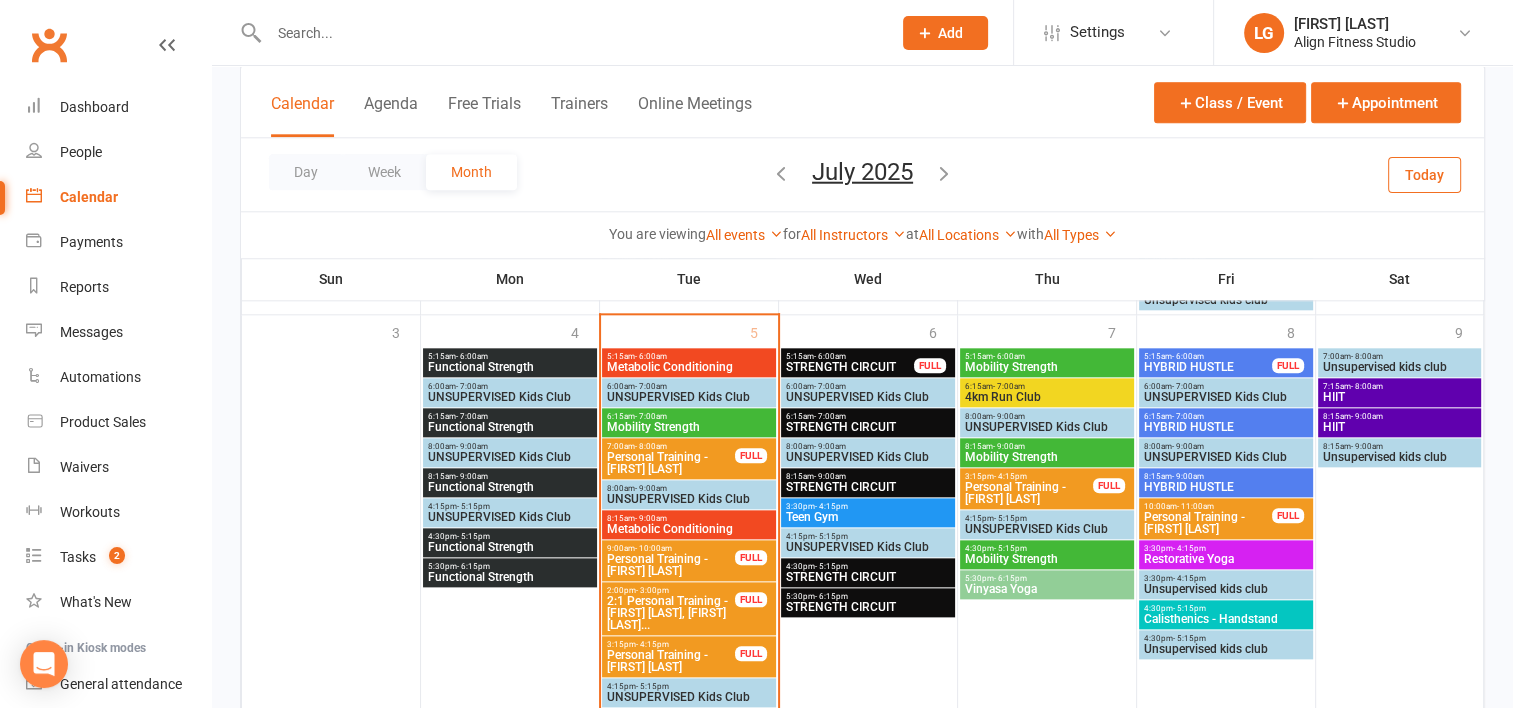 click on "HYBRID HUSTLE" at bounding box center (1226, 427) 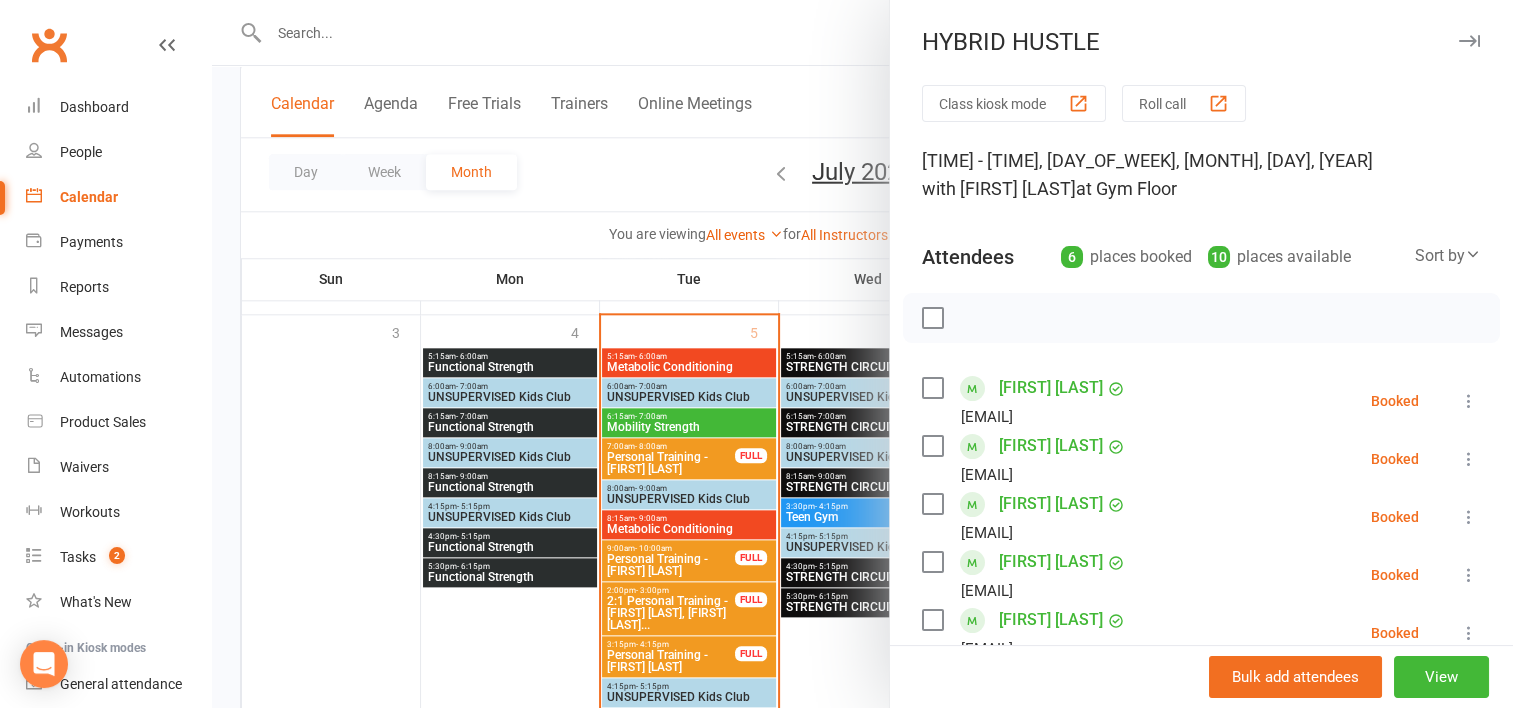scroll, scrollTop: 191, scrollLeft: 0, axis: vertical 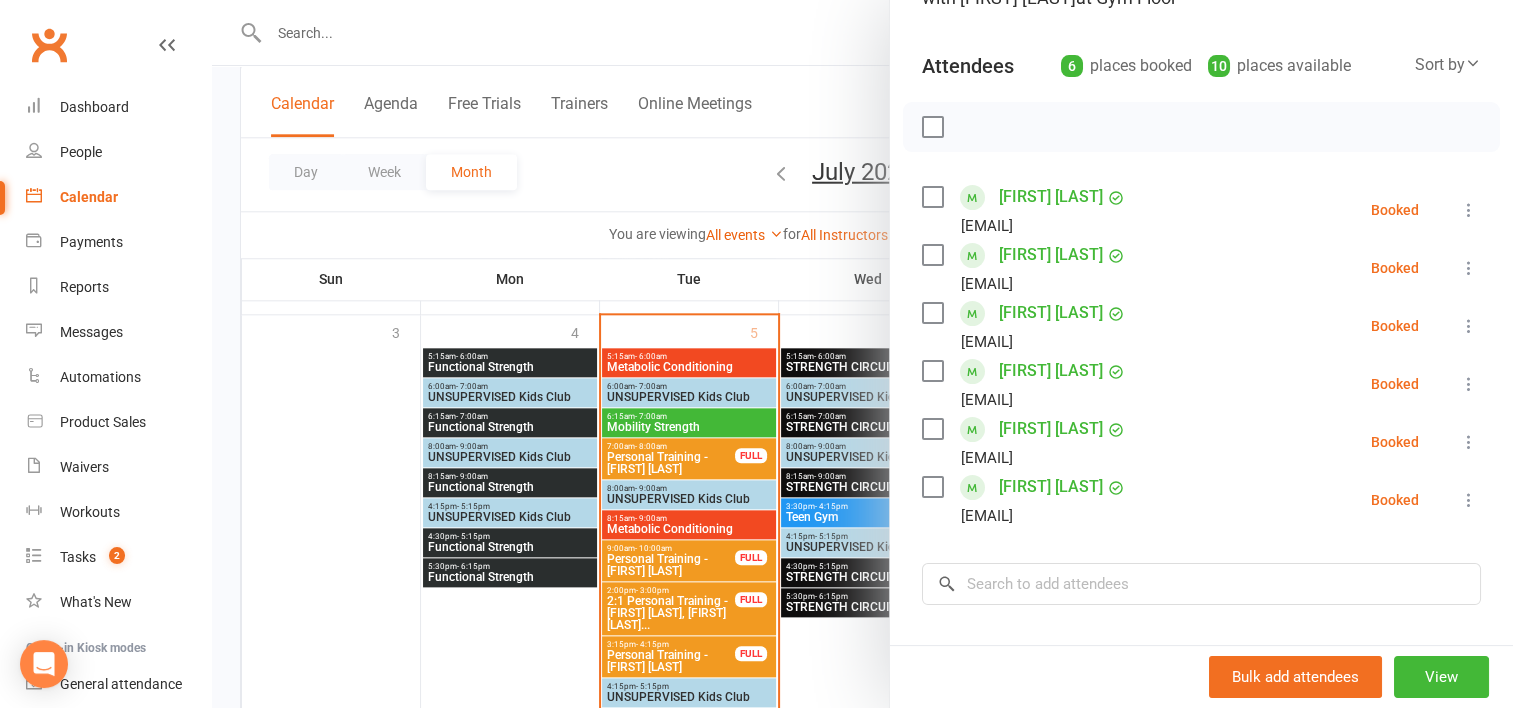 click at bounding box center (862, 354) 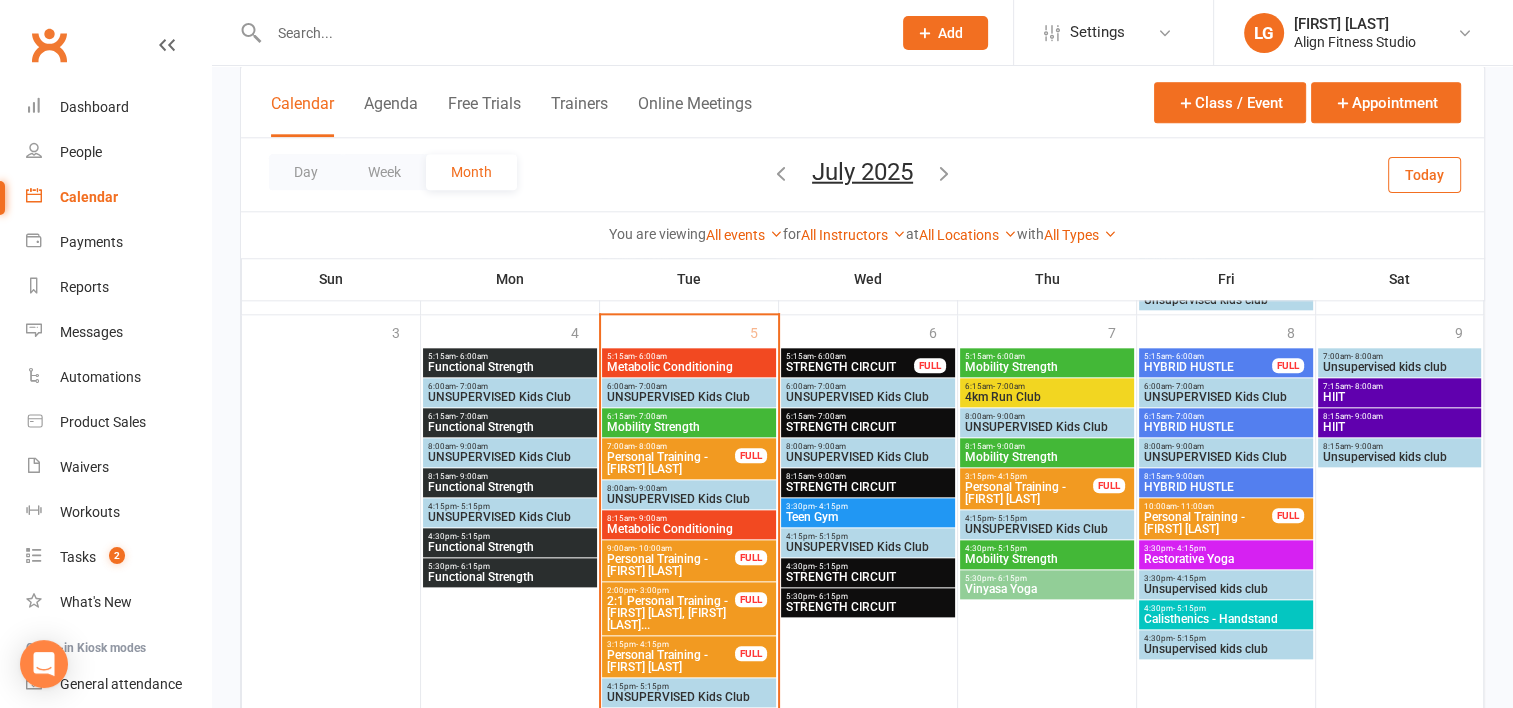 click on "[TIME] - [TIME] HYBRID HUSTLE" at bounding box center [1226, 482] 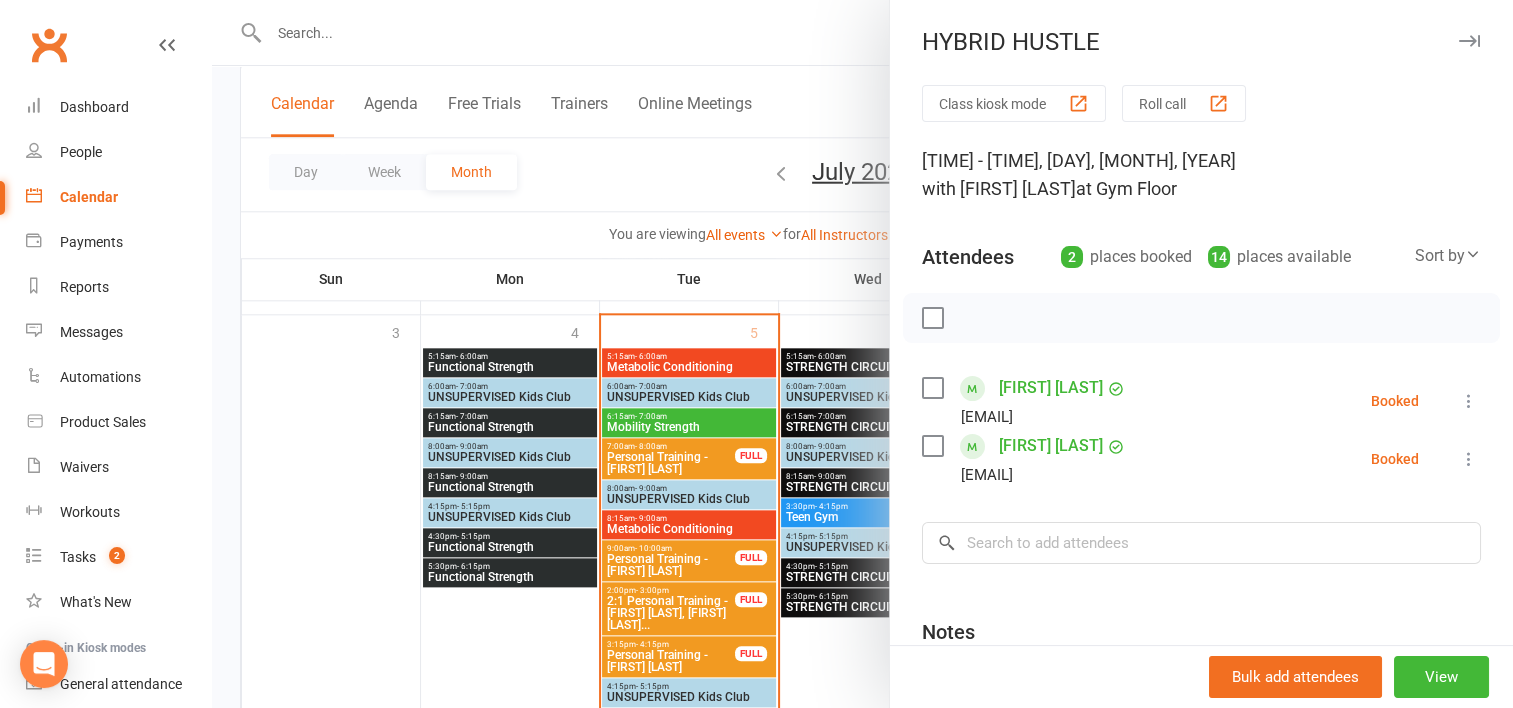 click at bounding box center (862, 354) 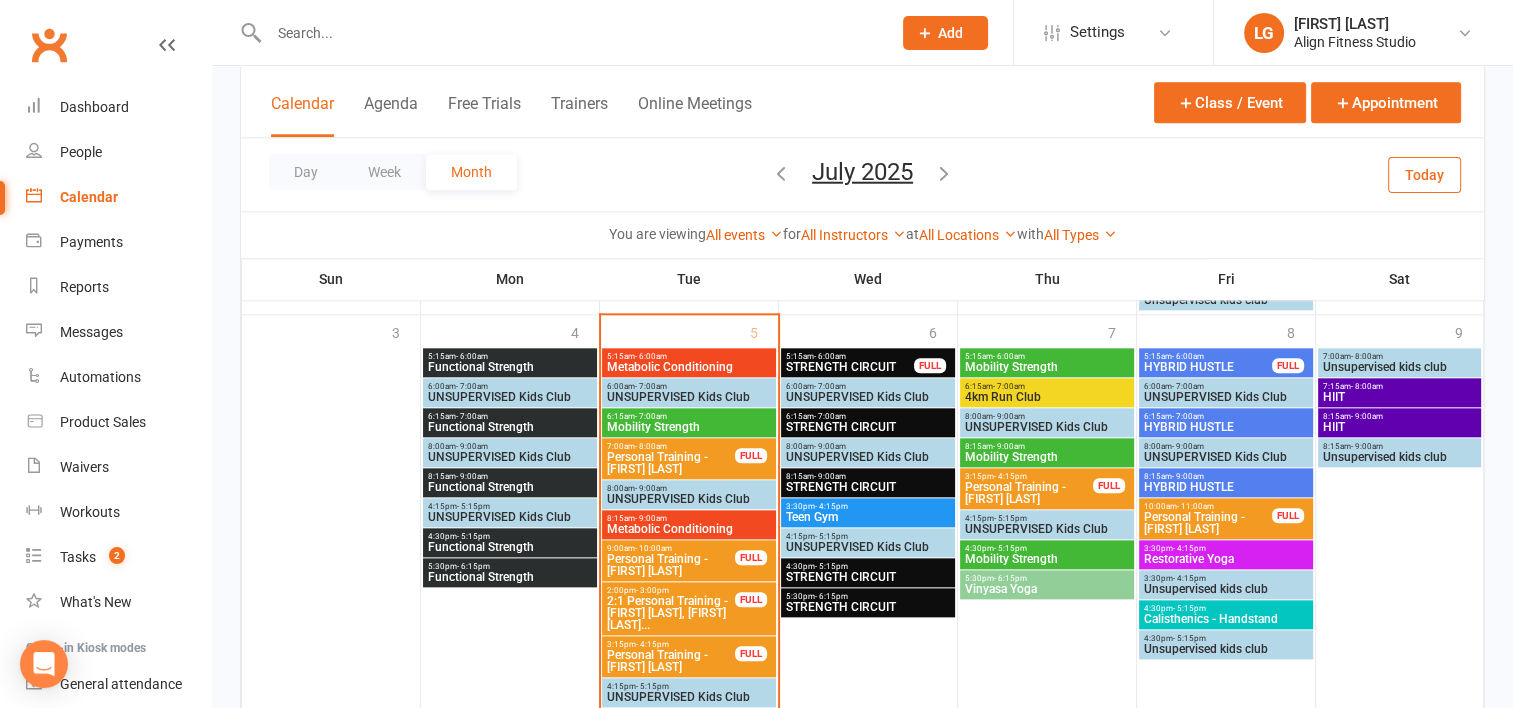 click on "Restorative Yoga" at bounding box center [1226, 559] 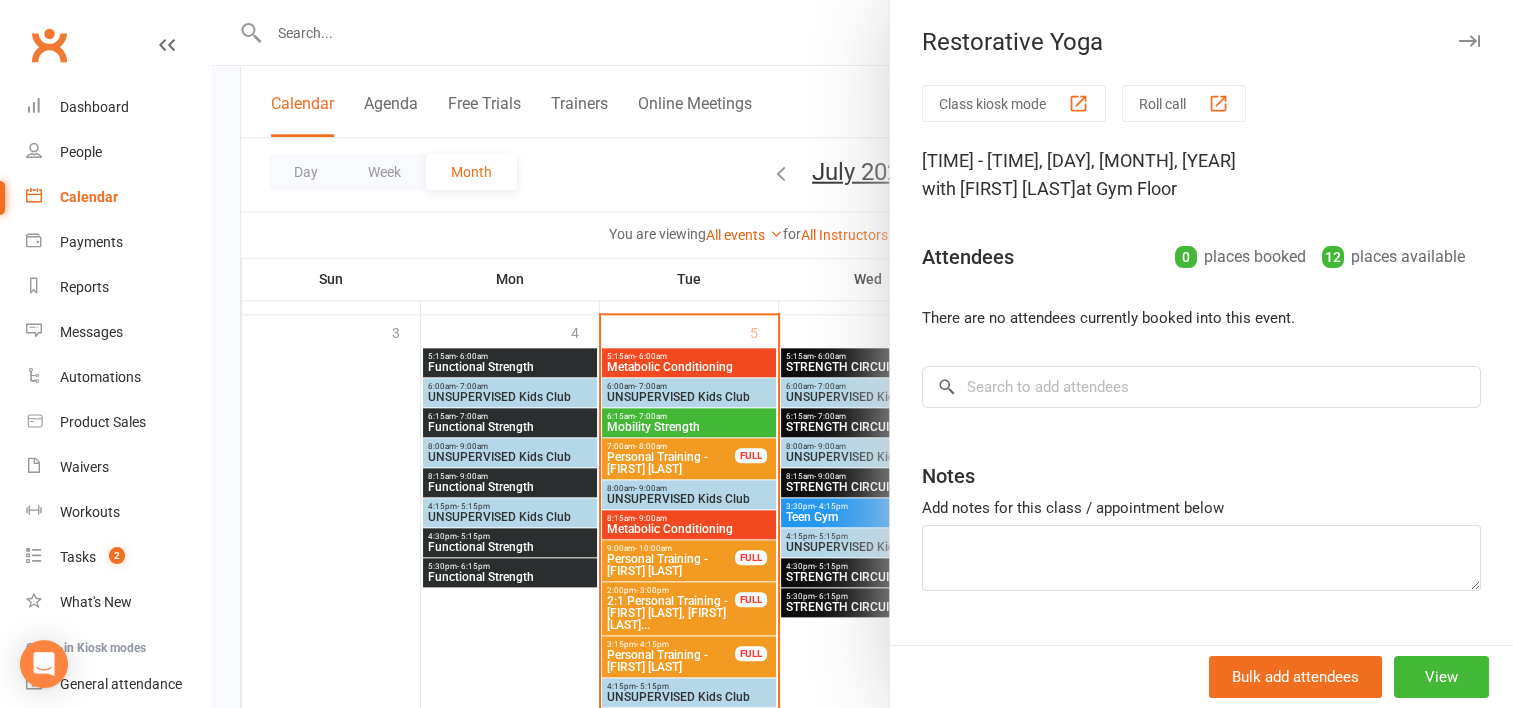 click at bounding box center [862, 354] 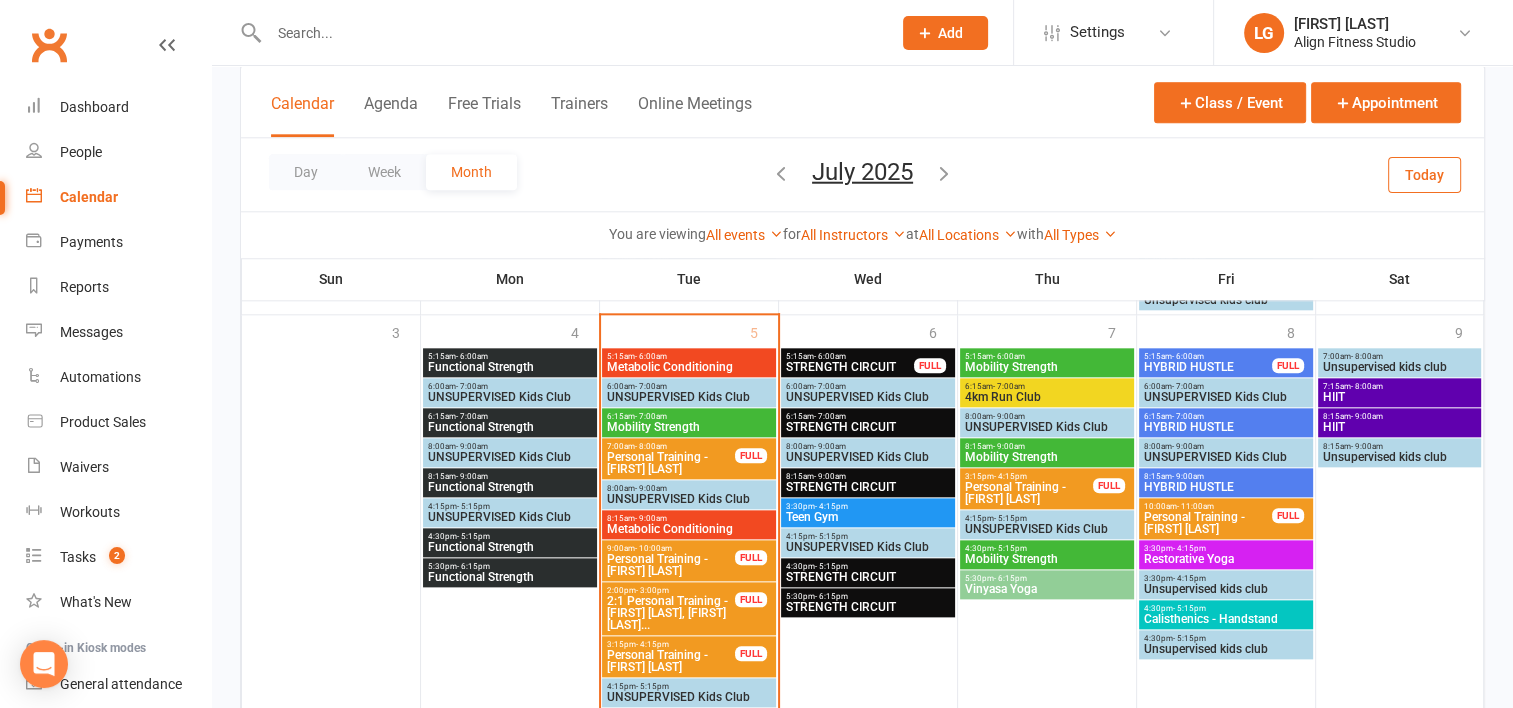 click on "- 5:15pm" at bounding box center (1189, 608) 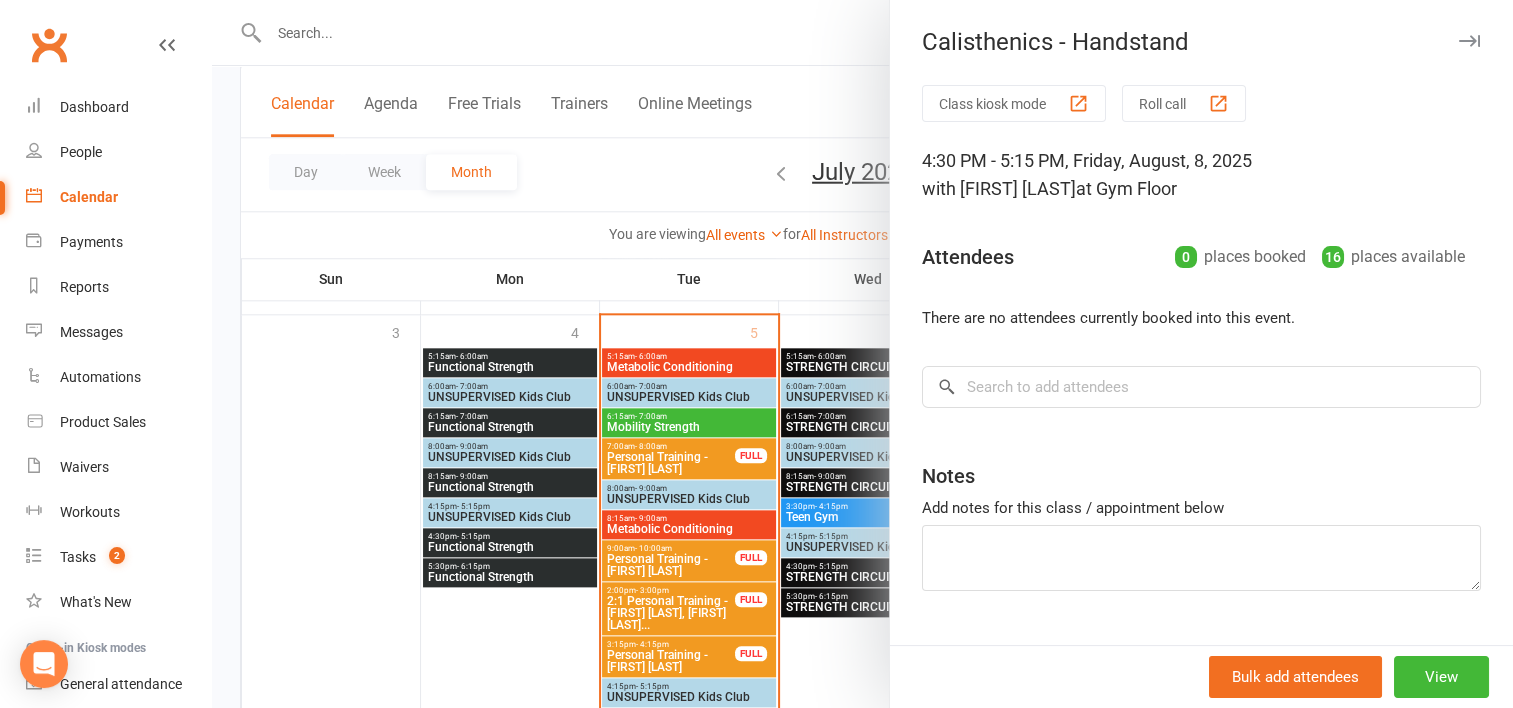 click at bounding box center [862, 354] 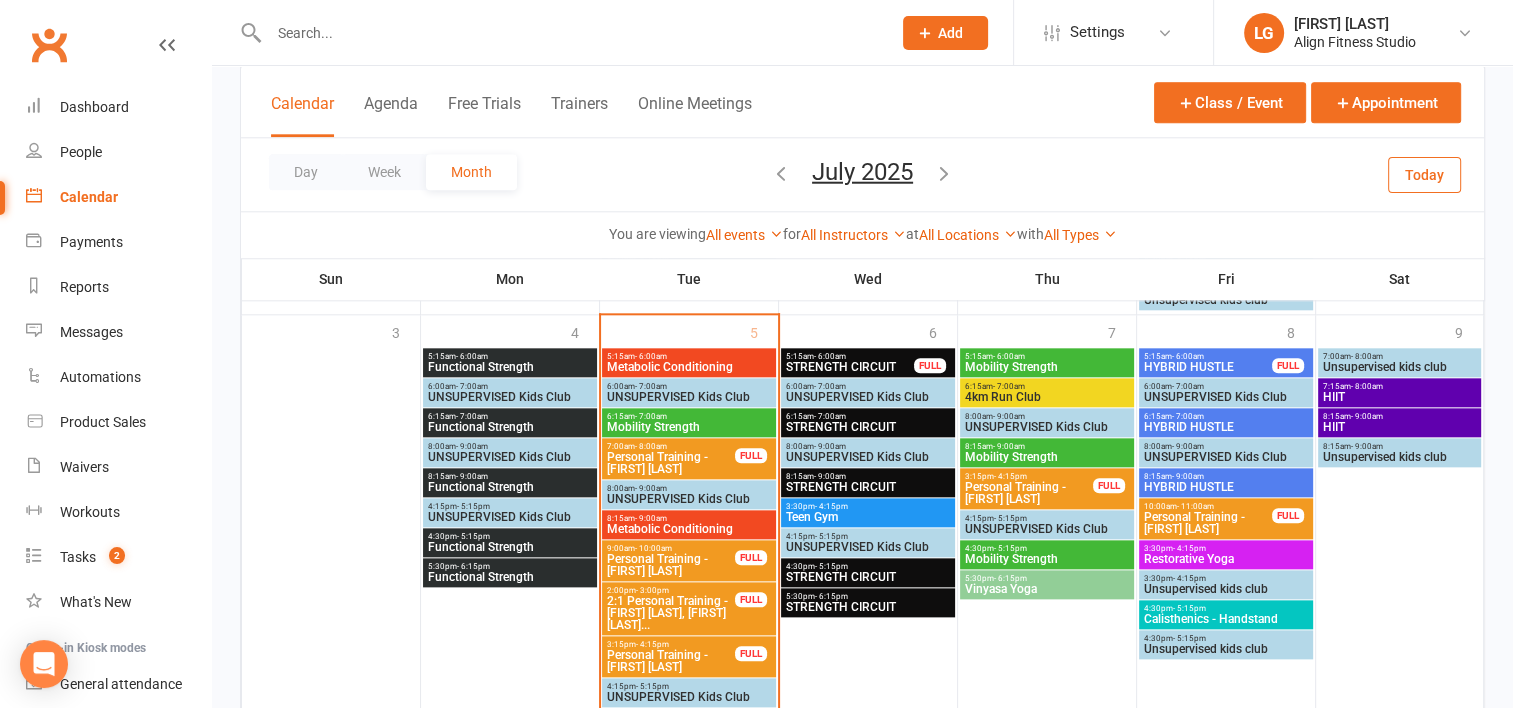 click on "7:15am  - 8:00am" at bounding box center [1400, 386] 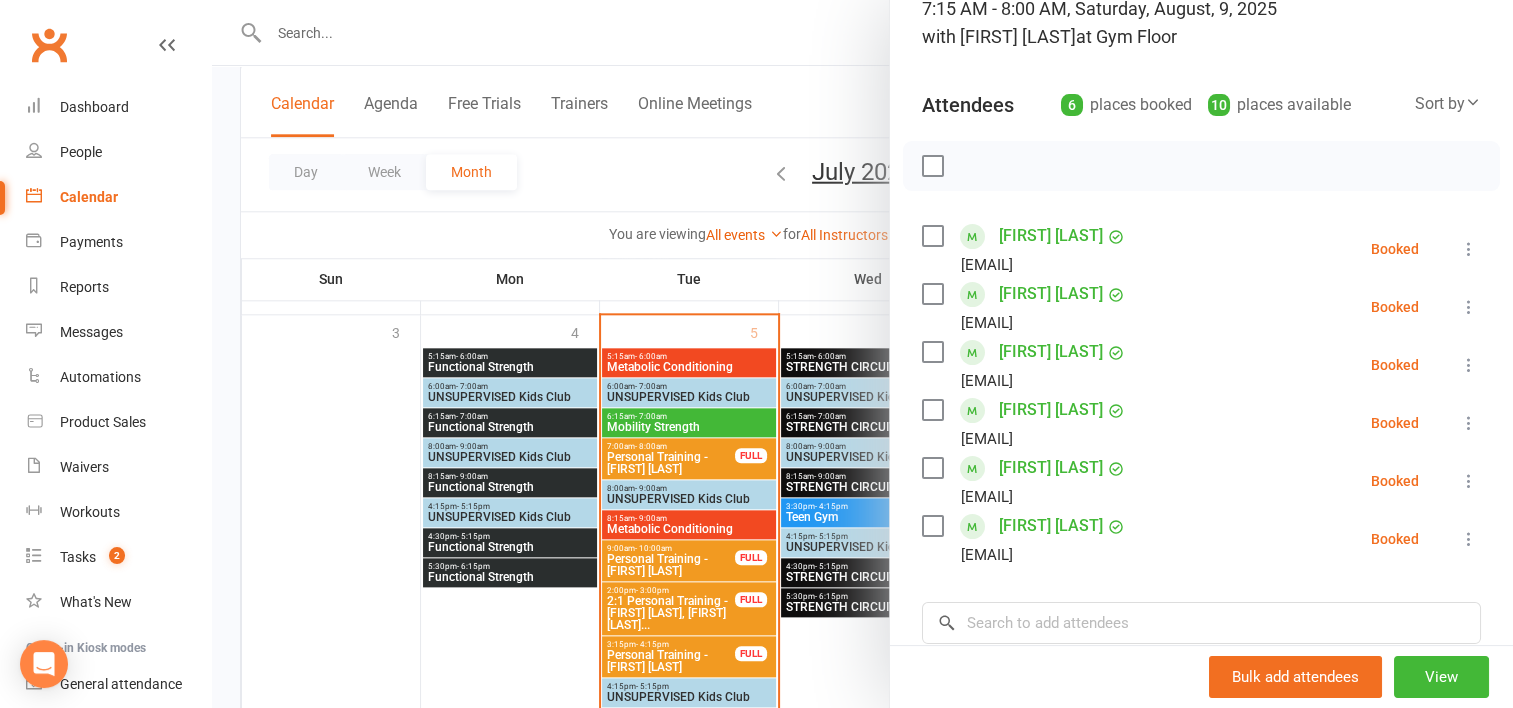 scroll, scrollTop: 154, scrollLeft: 0, axis: vertical 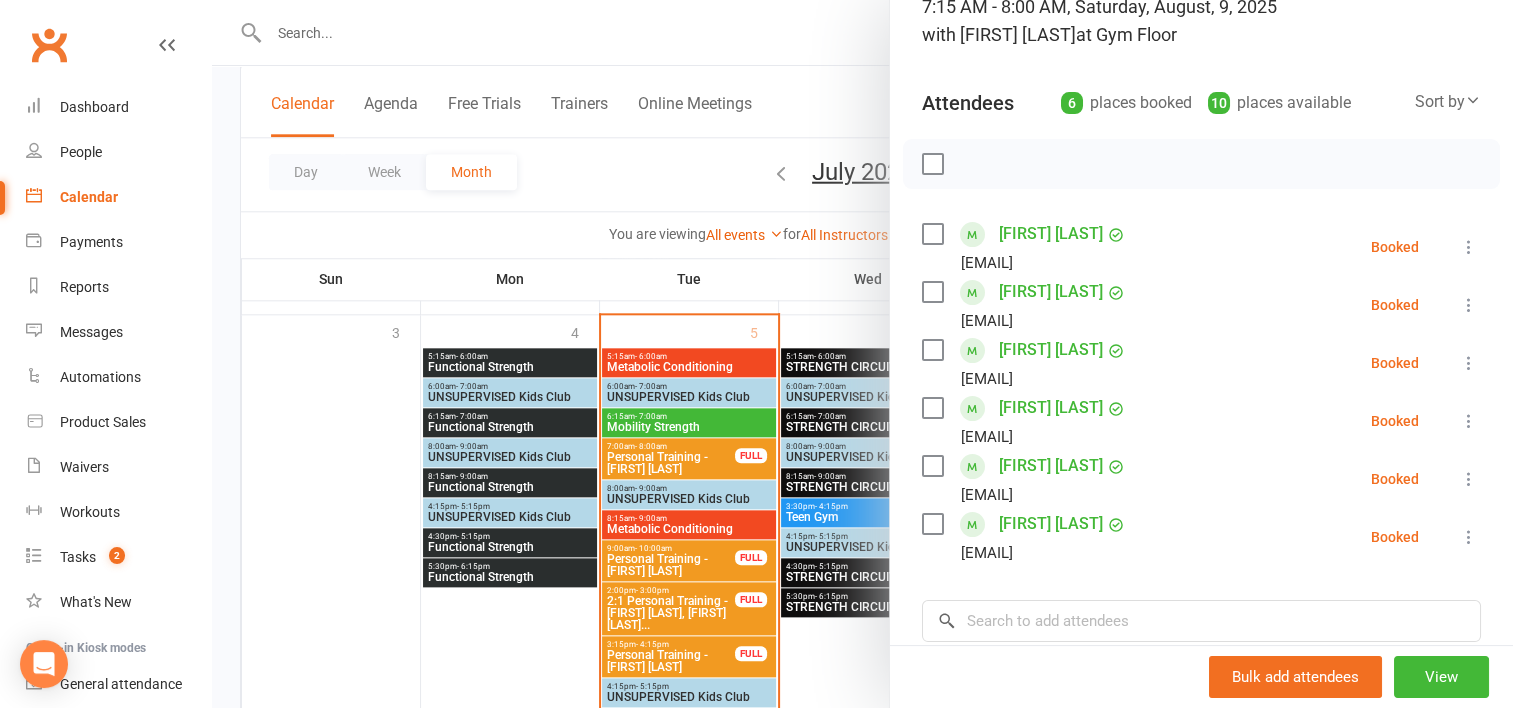 click at bounding box center [862, 354] 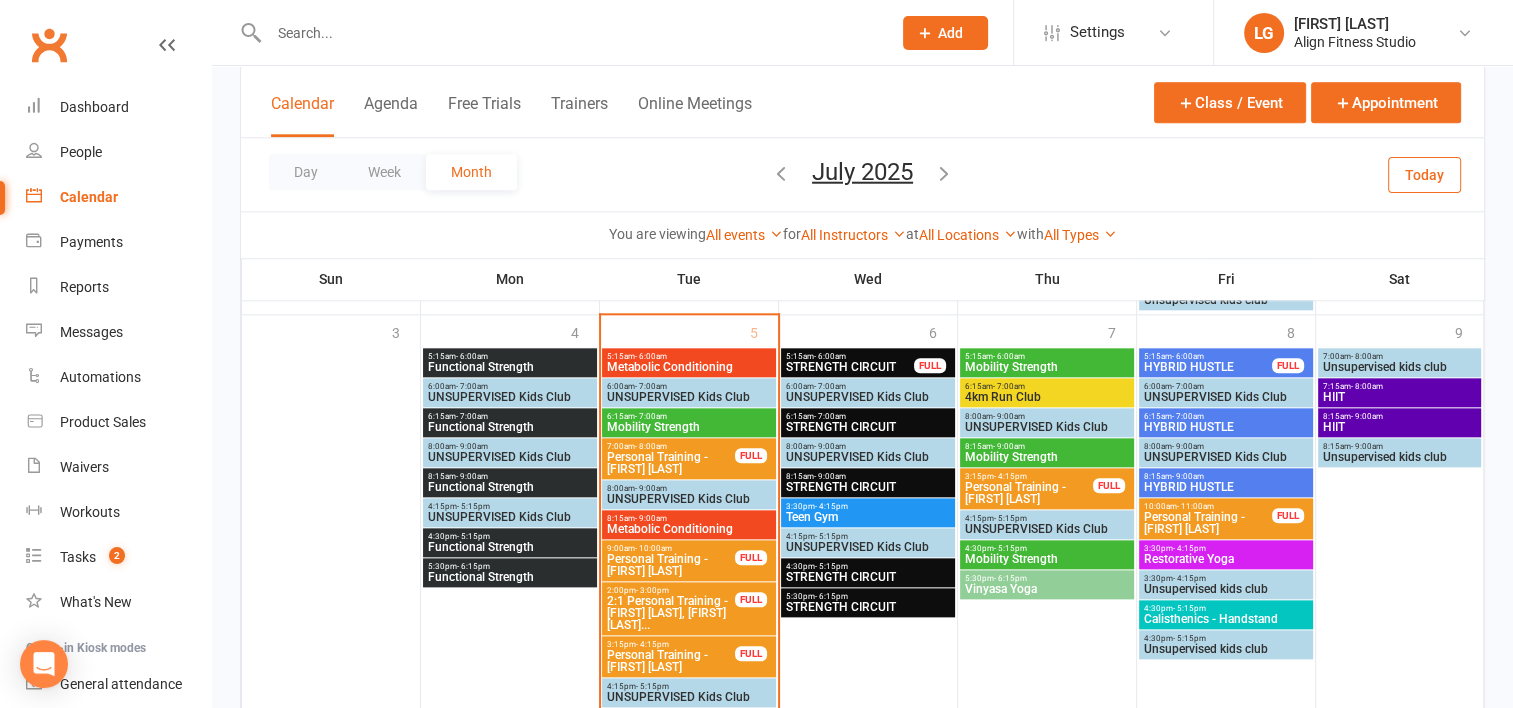click on "8:15am  - 9:00am" at bounding box center (1400, 416) 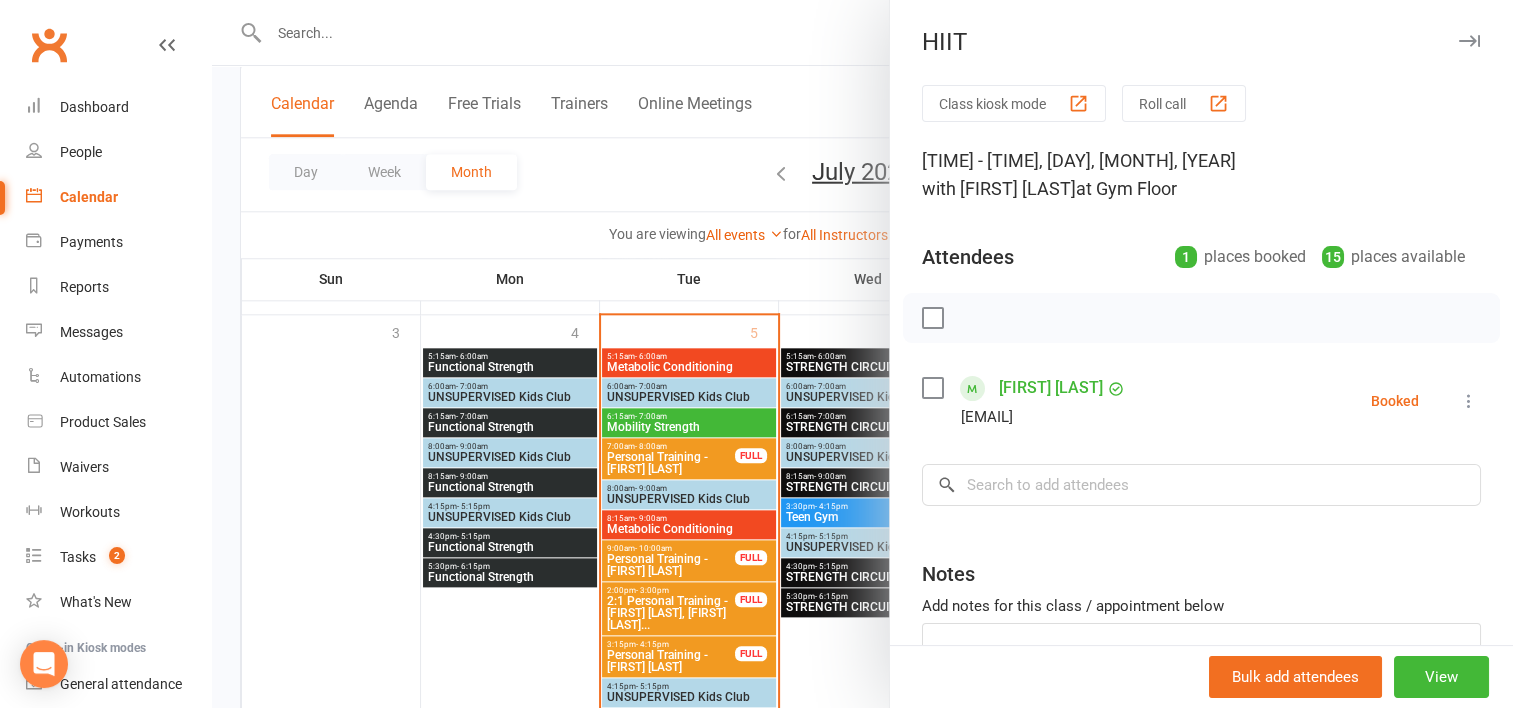 click at bounding box center (862, 354) 